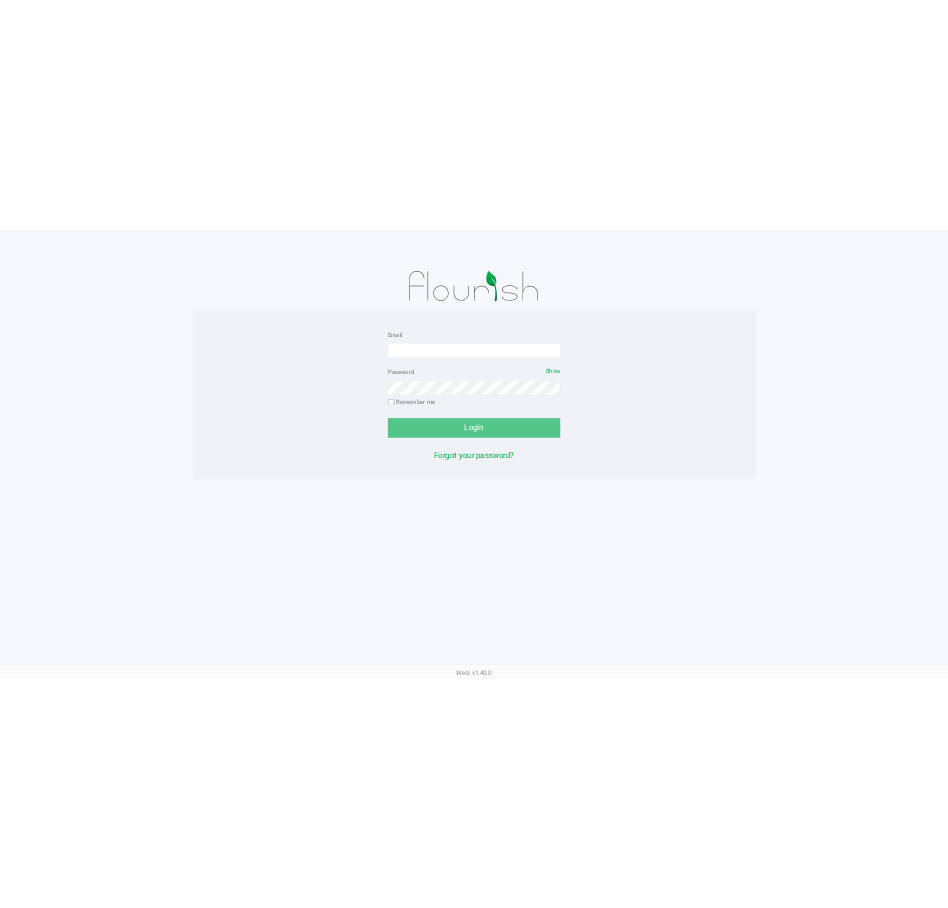 scroll, scrollTop: 0, scrollLeft: 0, axis: both 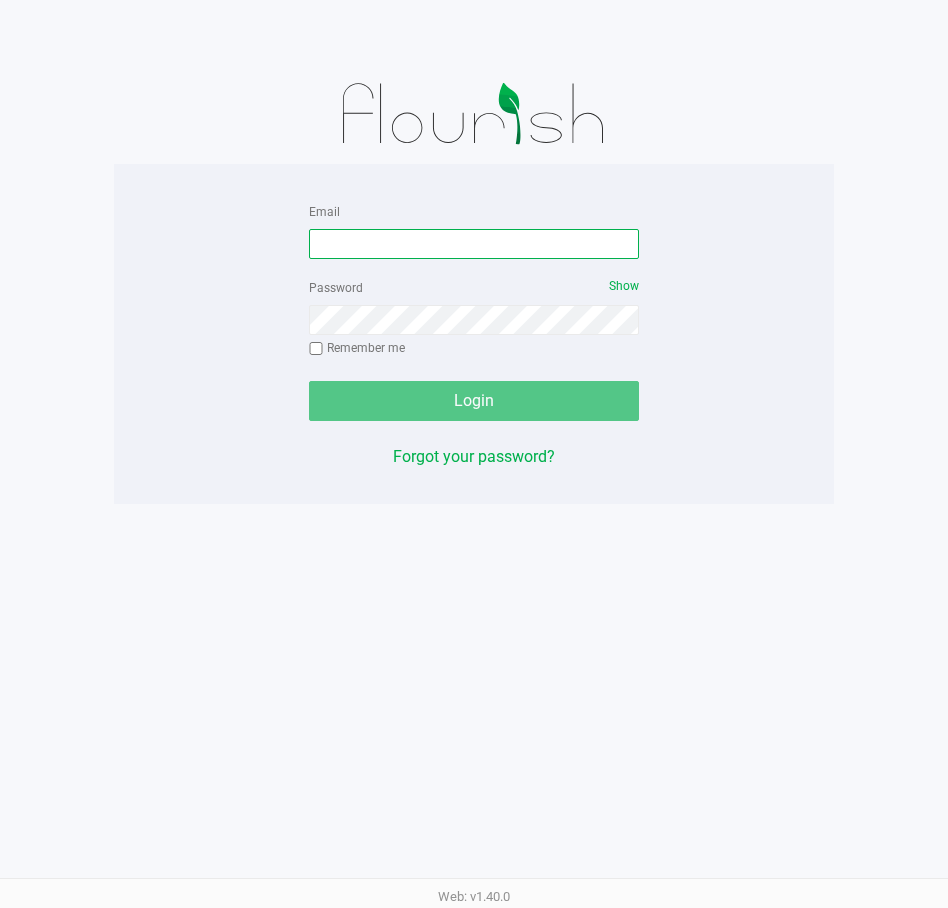 click on "Email" at bounding box center [474, 244] 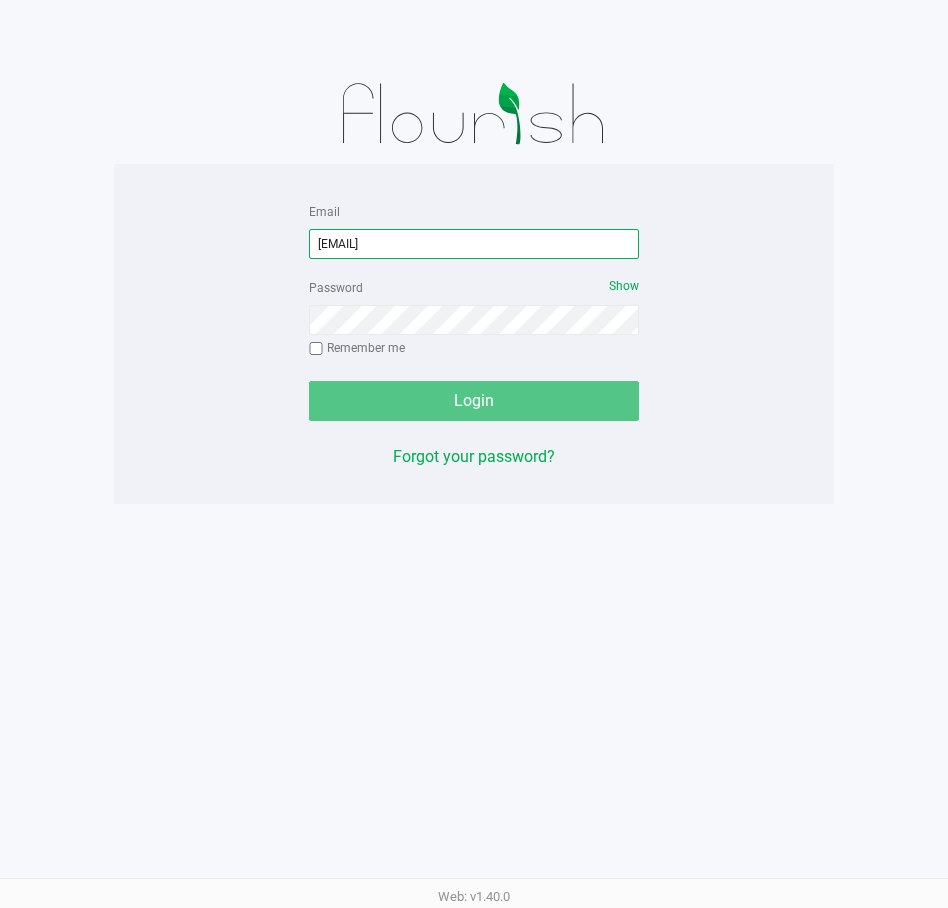 type on "[EMAIL]" 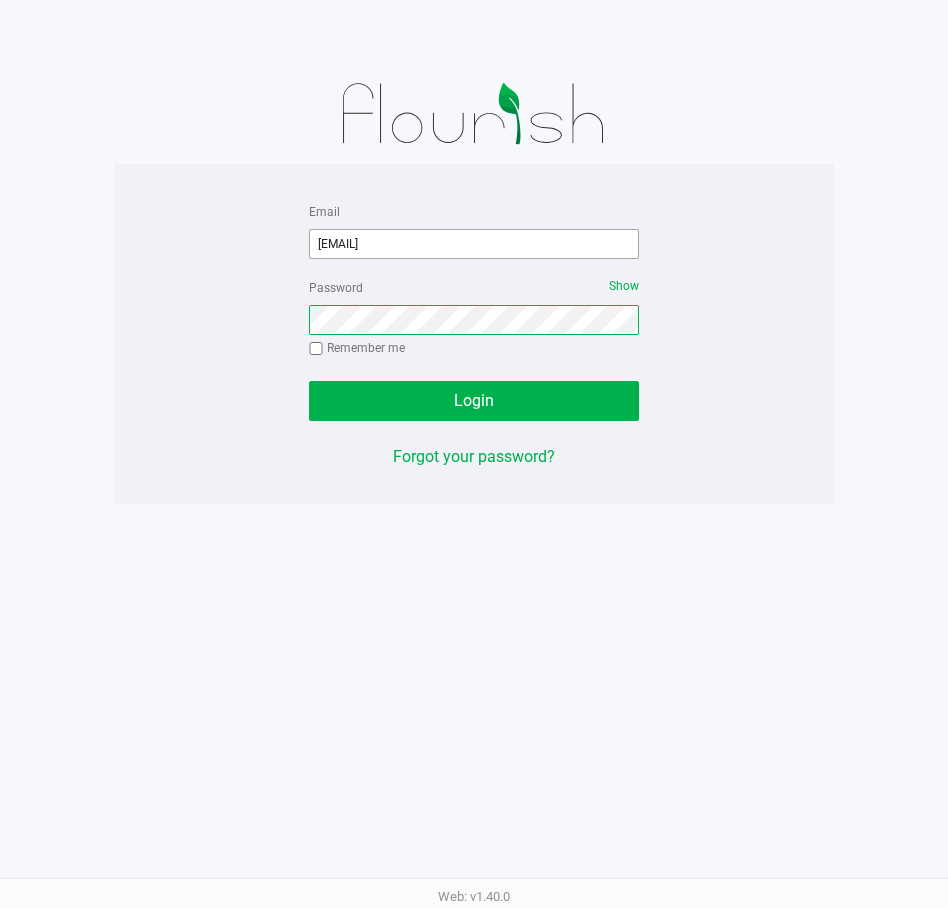 click on "Login" 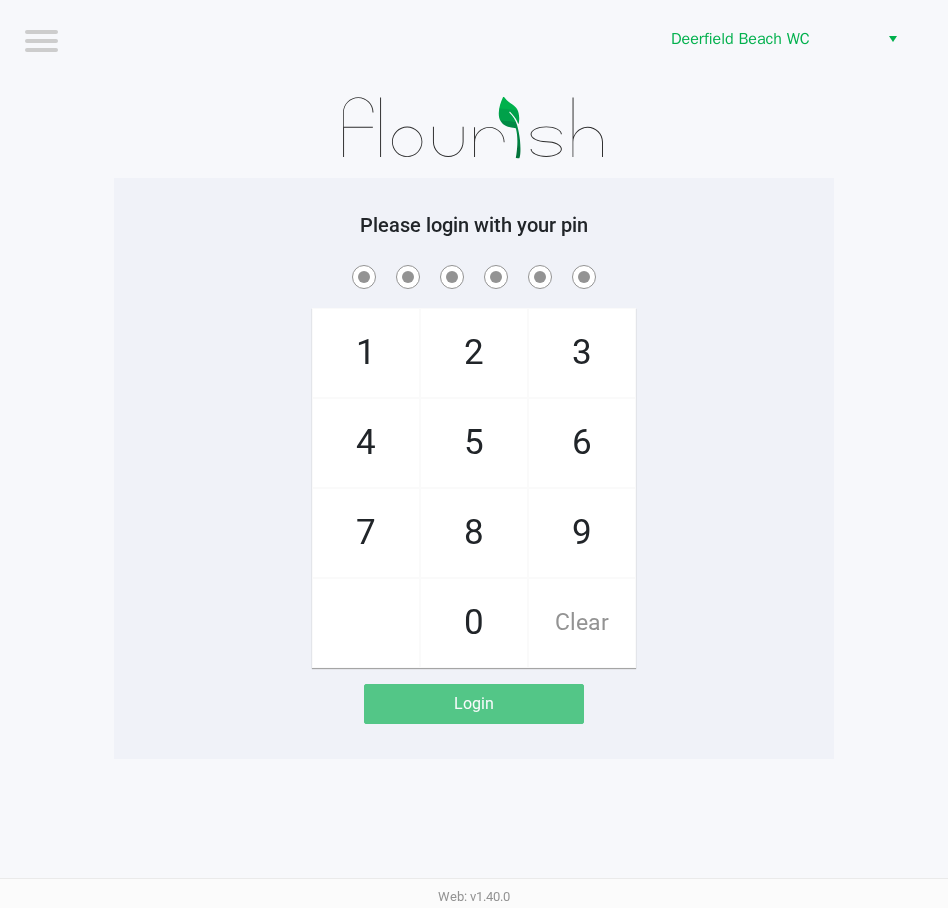 click on "Deerfield Beach WC" 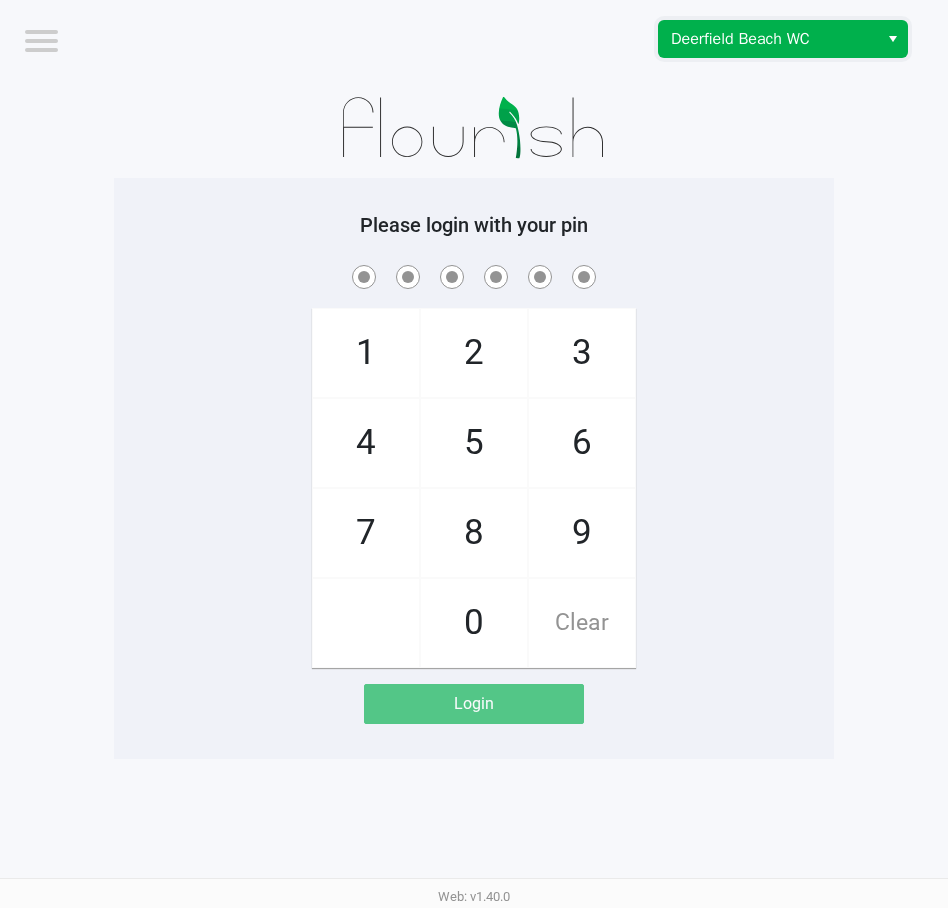 click on "Deerfield Beach WC" at bounding box center [768, 39] 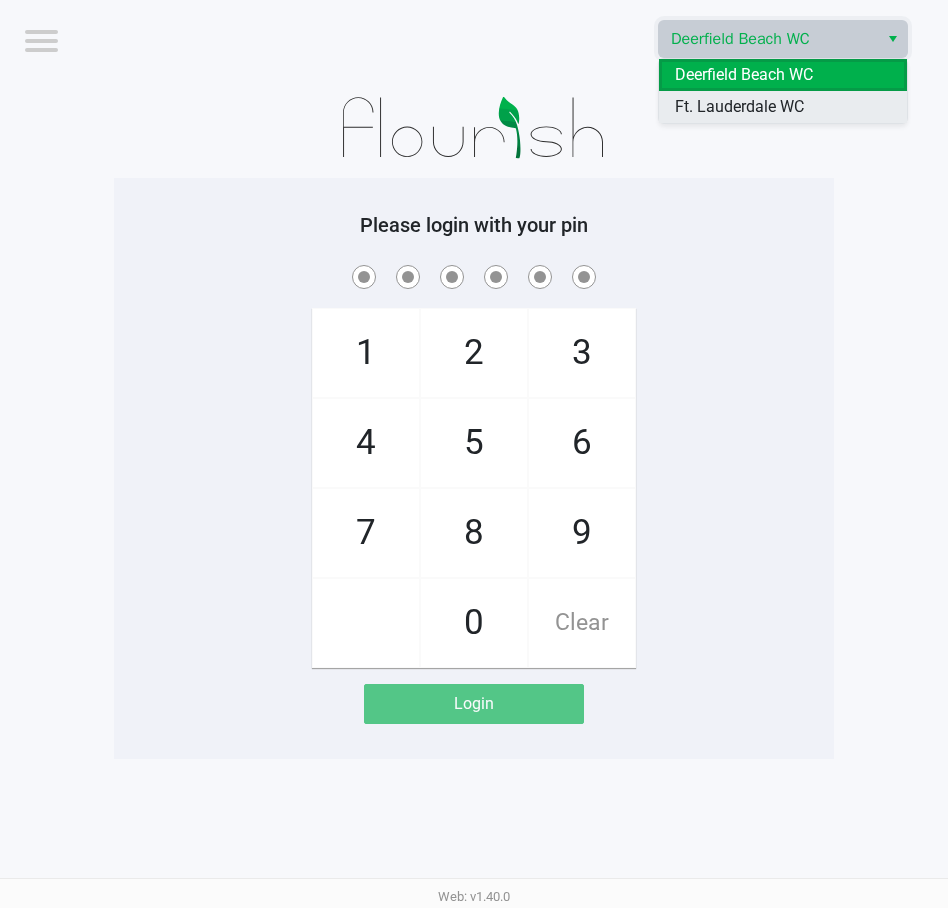 click on "Ft. Lauderdale WC" at bounding box center (739, 107) 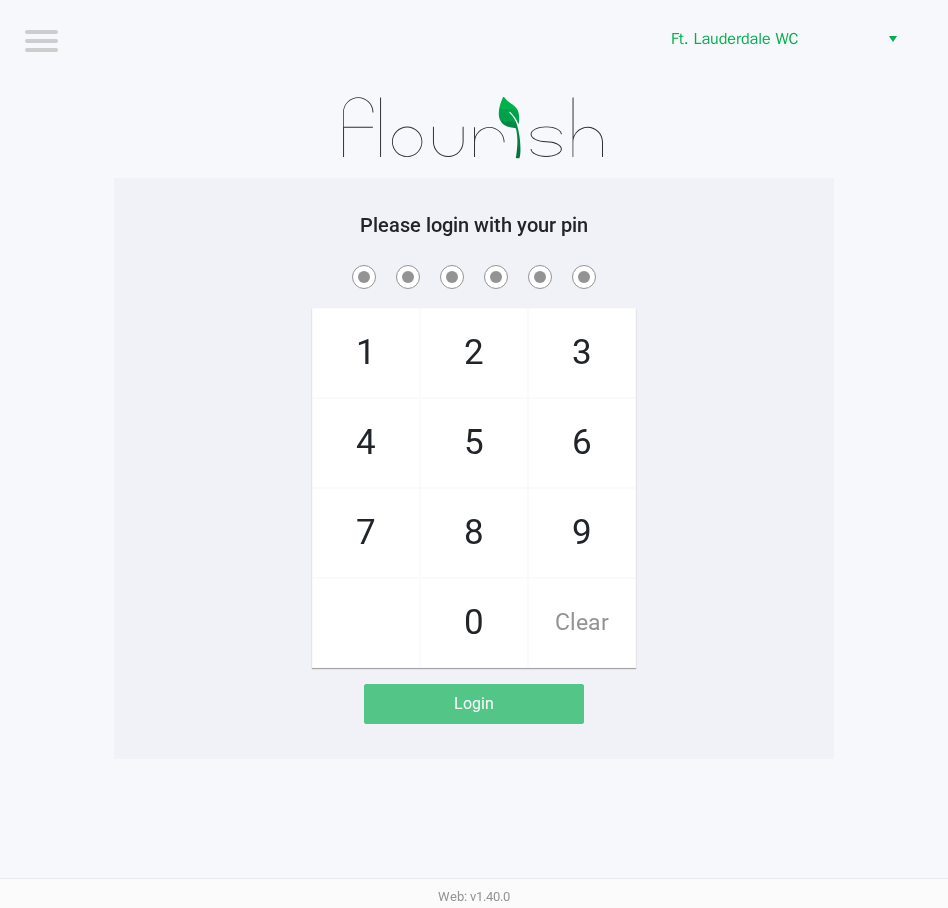 click on "1   4   7       2   5   8   0   3   6   9   Clear" 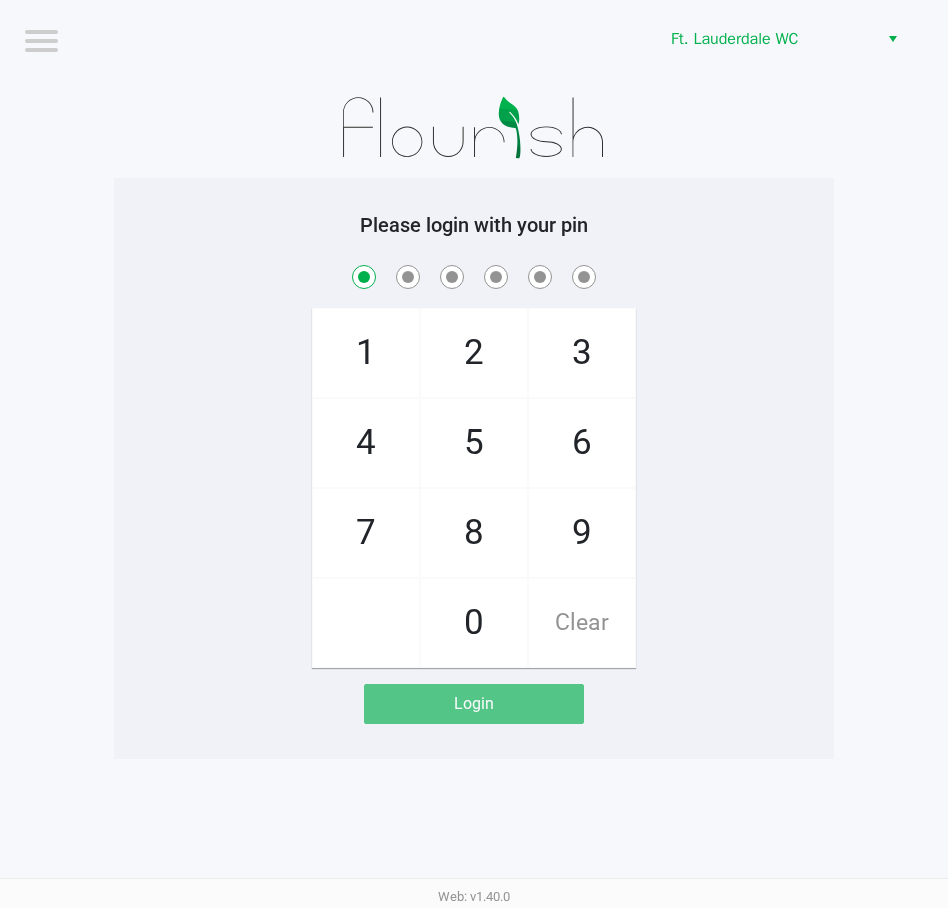 checkbox on "true" 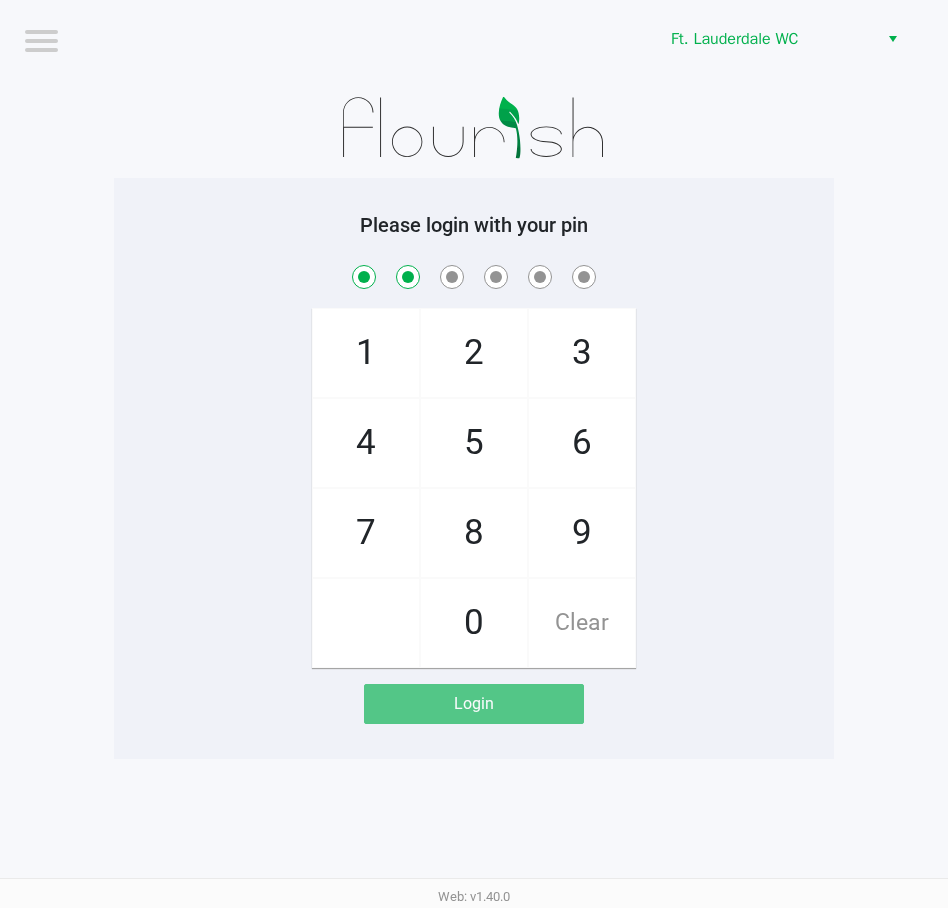 checkbox on "true" 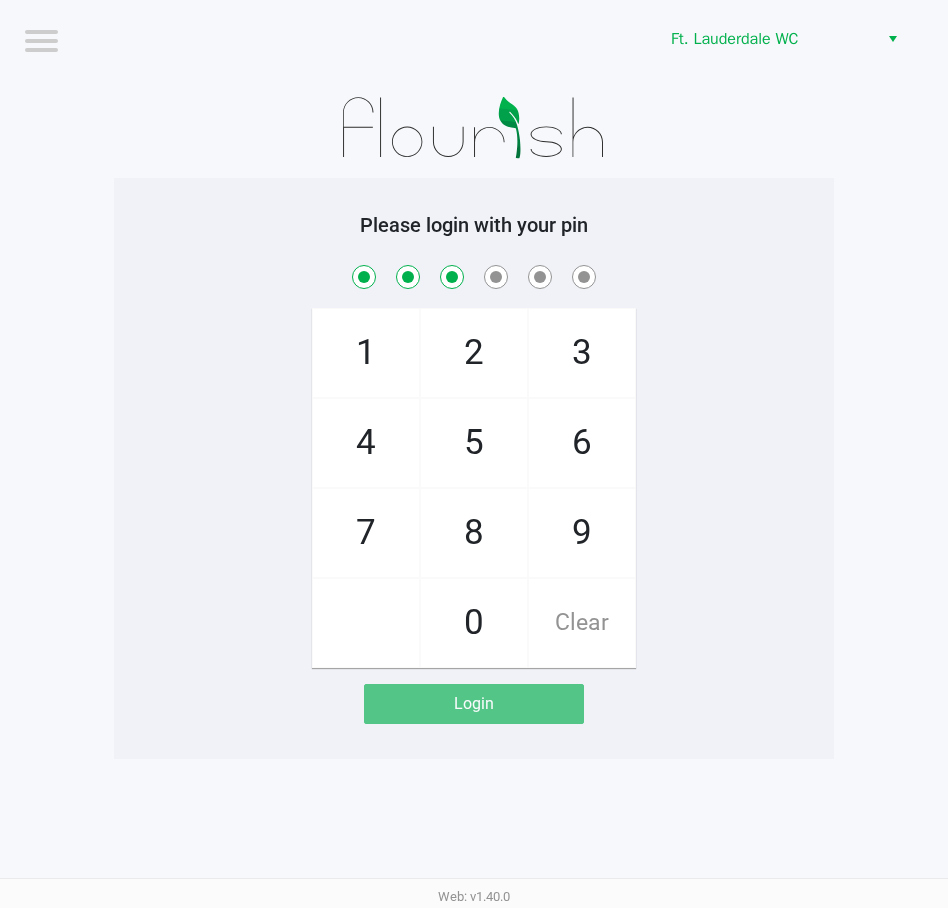 checkbox on "true" 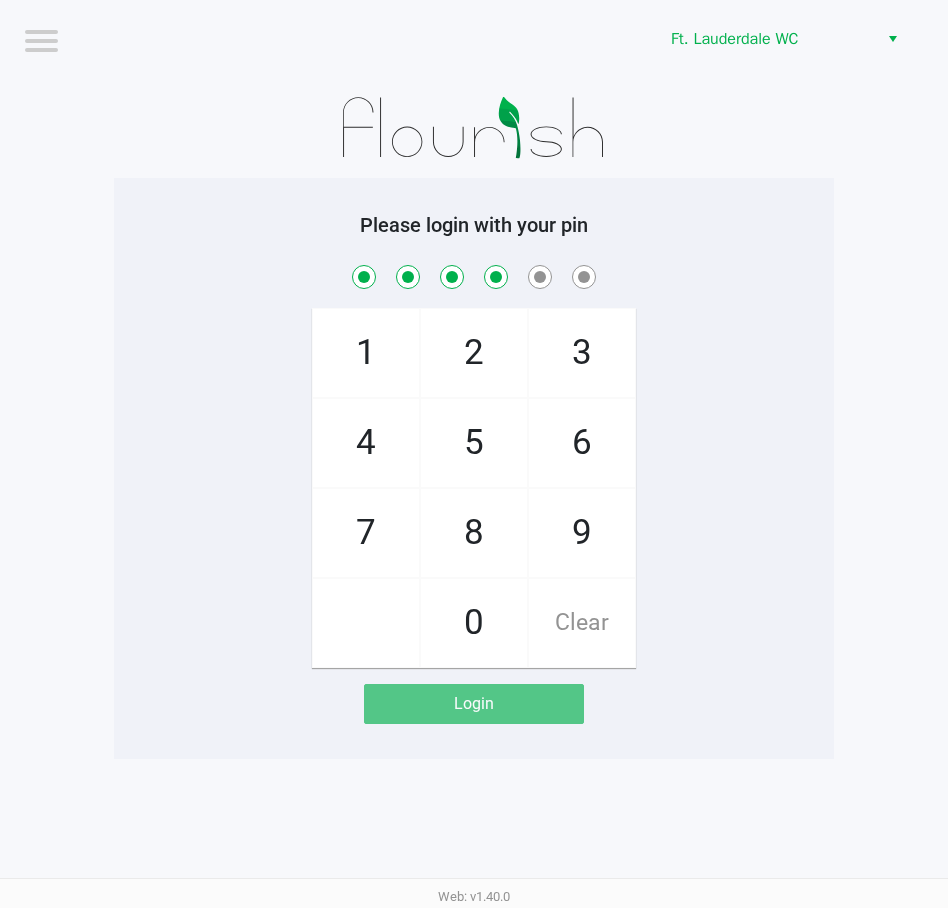 checkbox on "true" 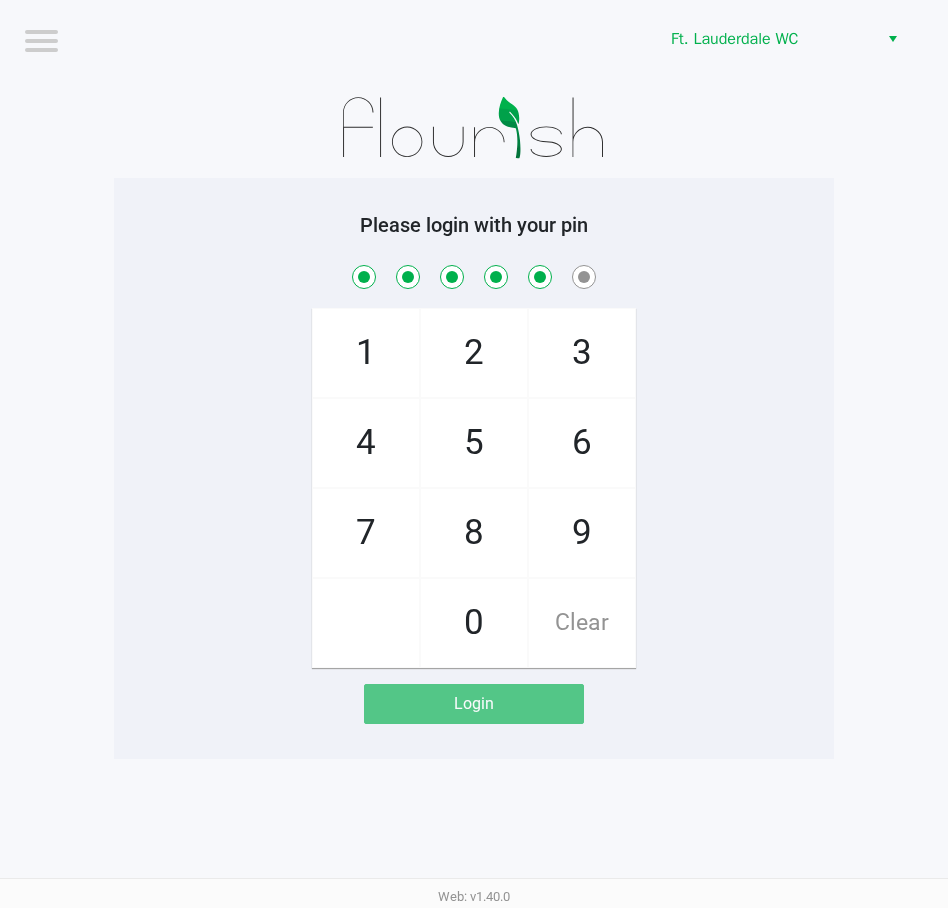 checkbox on "true" 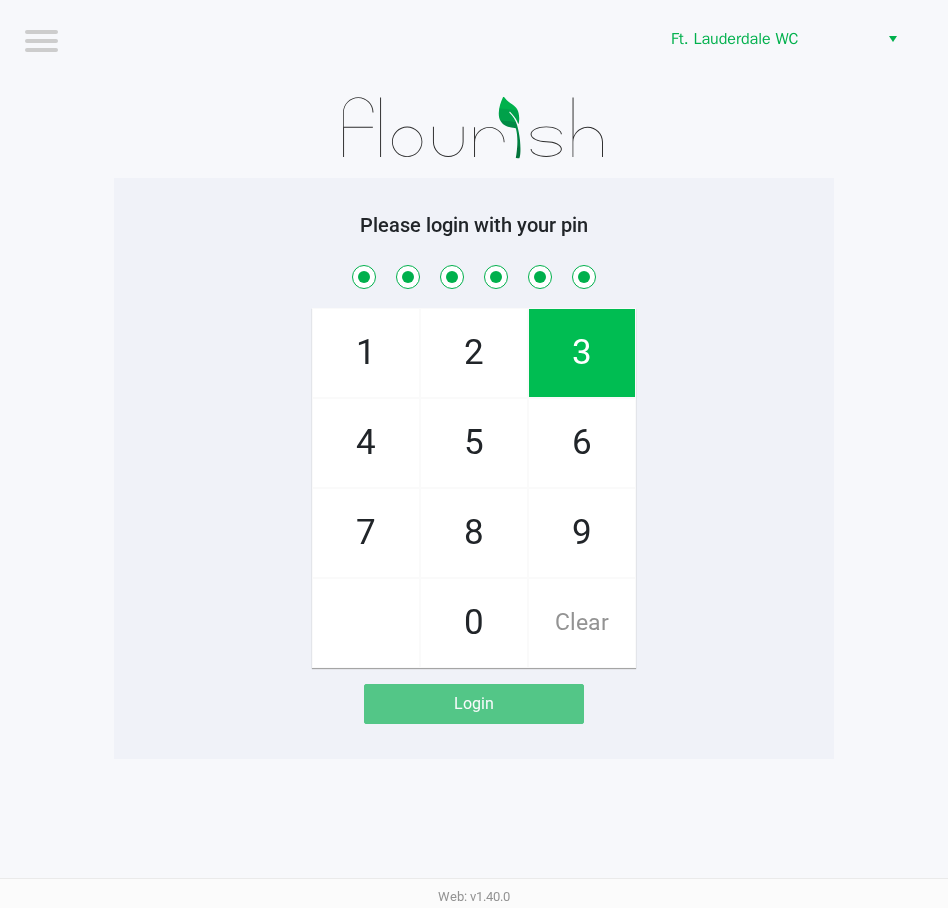 checkbox on "true" 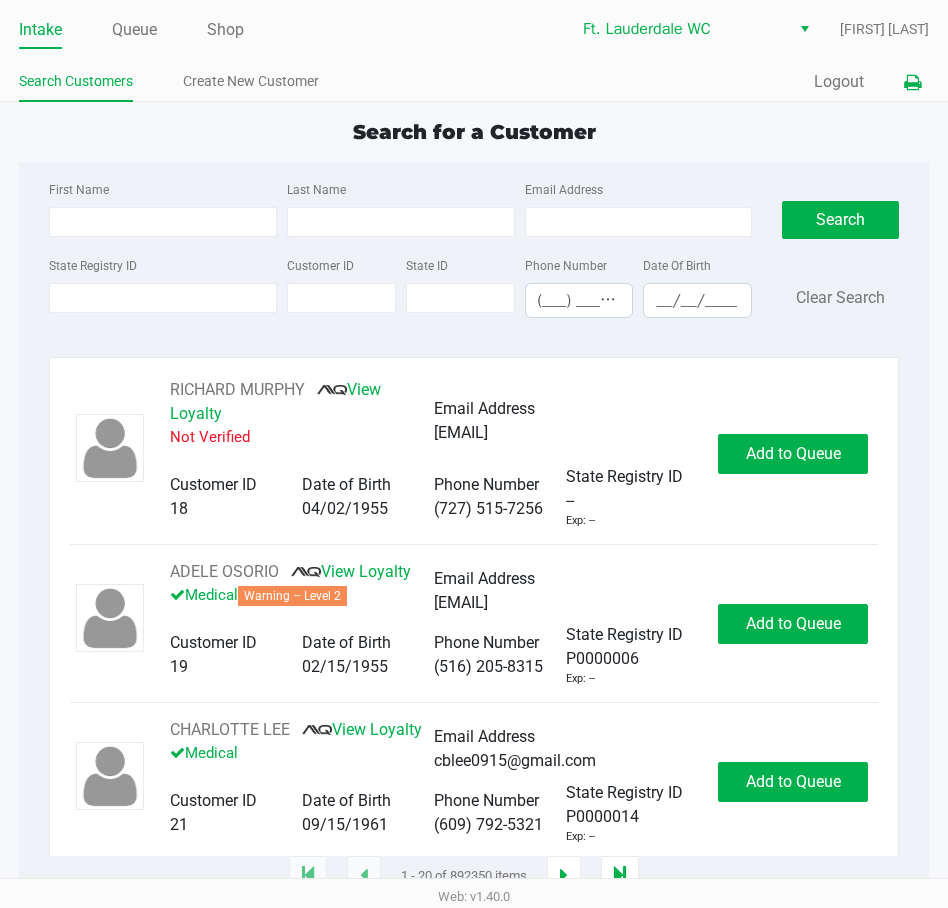 click 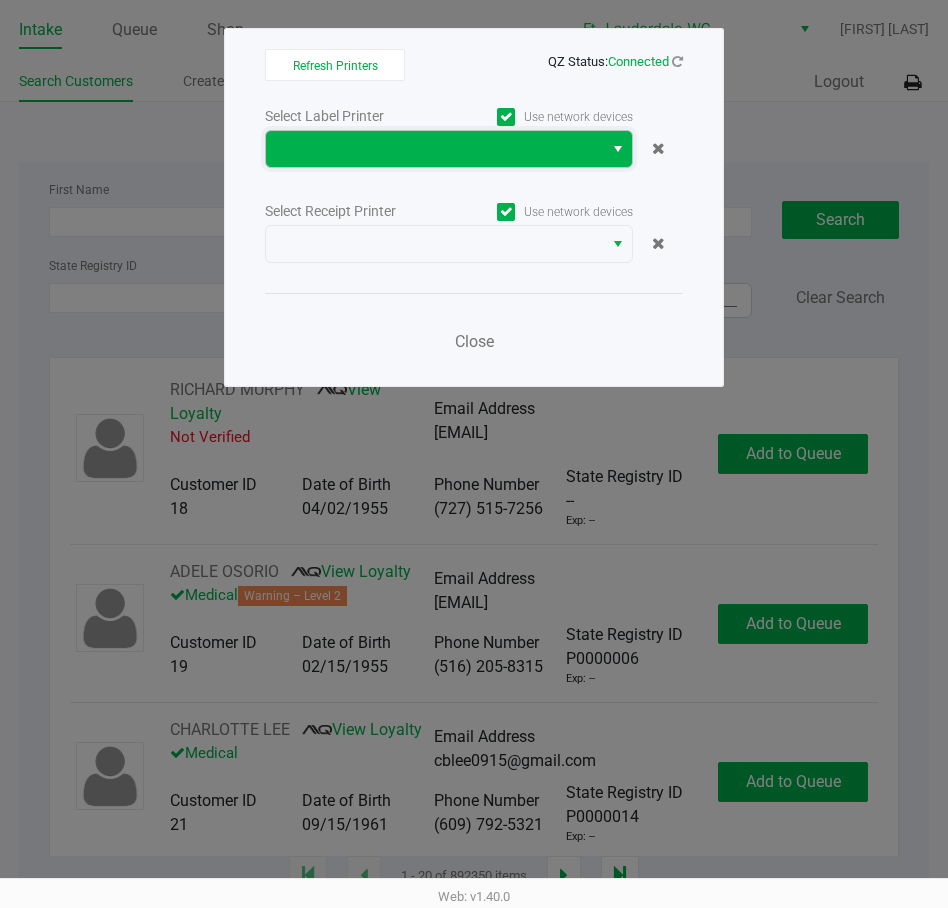 click at bounding box center (434, 149) 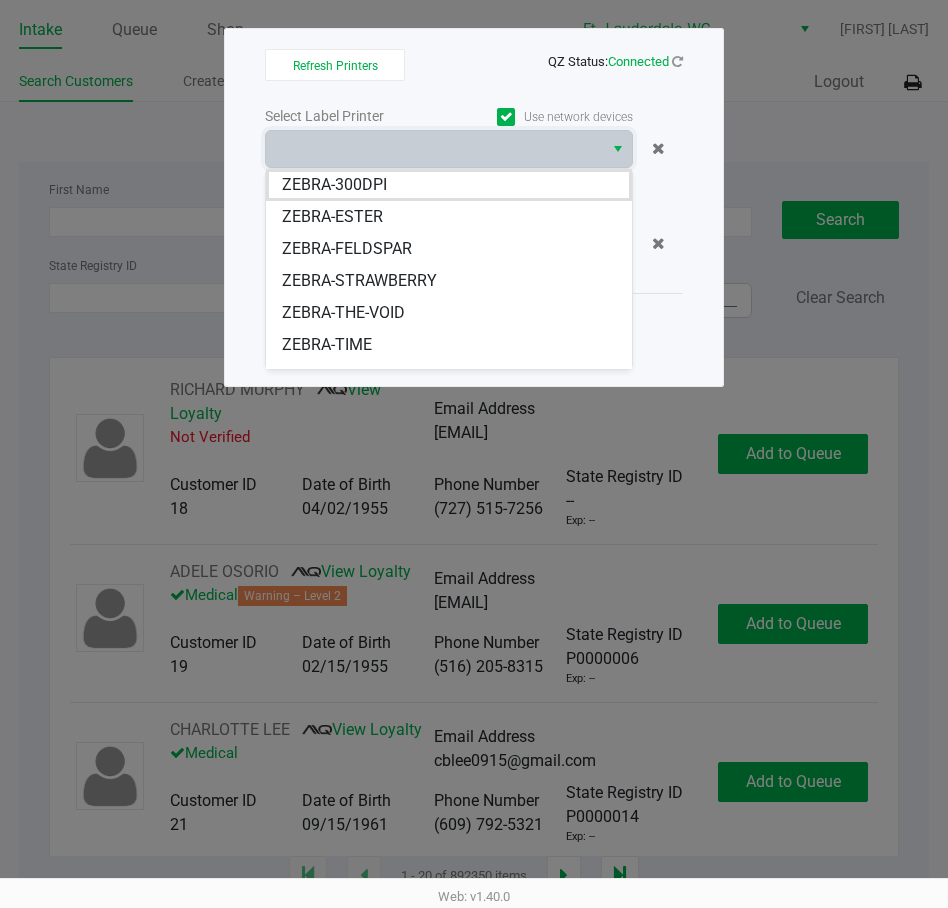click on "ZEBRA-TIME" at bounding box center [449, 345] 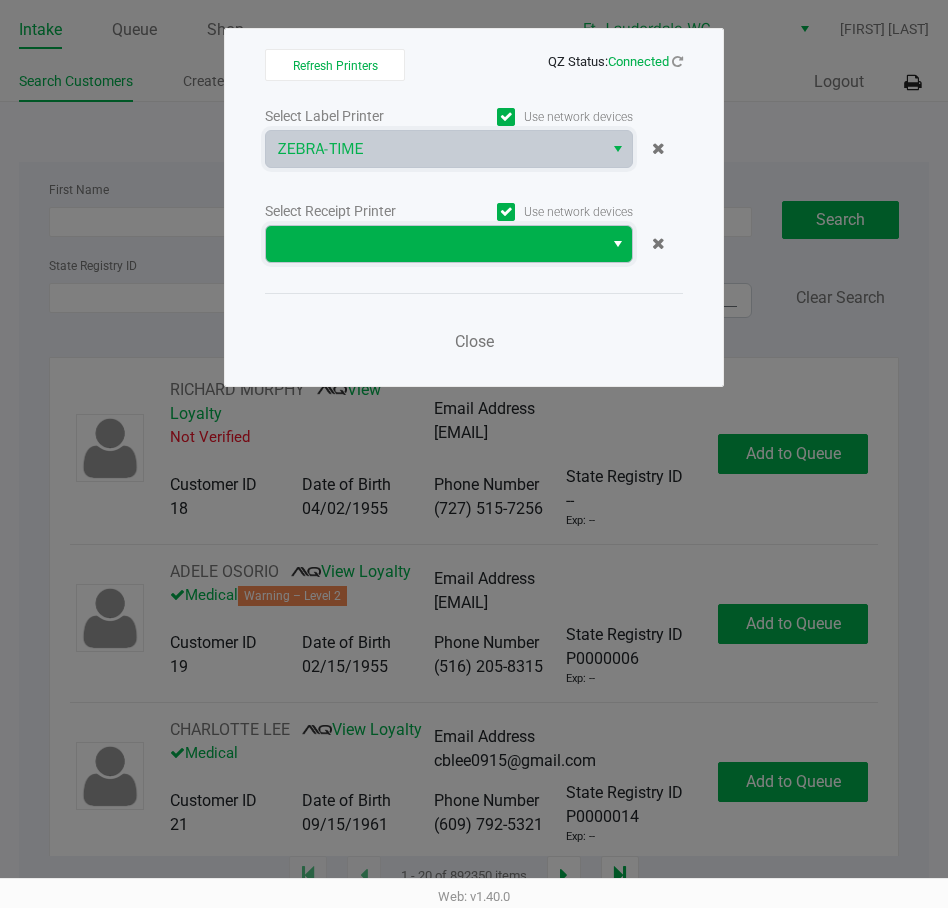 click at bounding box center (434, 244) 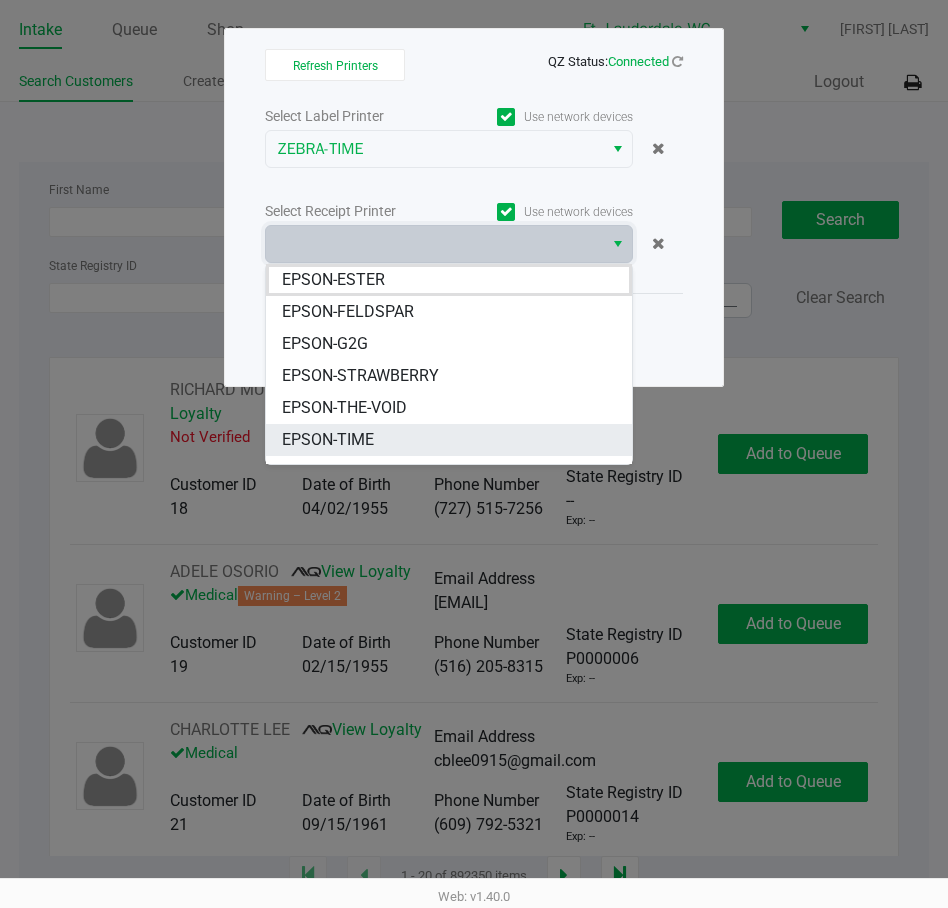 click on "EPSON-TIME" at bounding box center [328, 440] 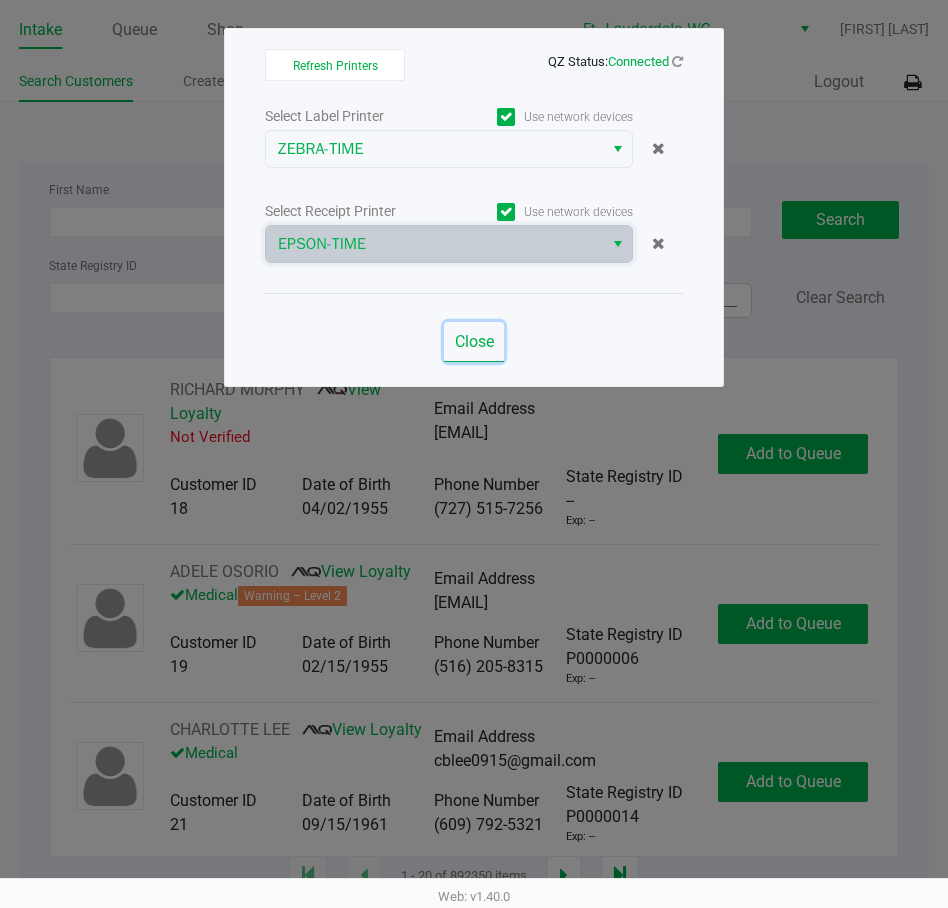 click on "Close" 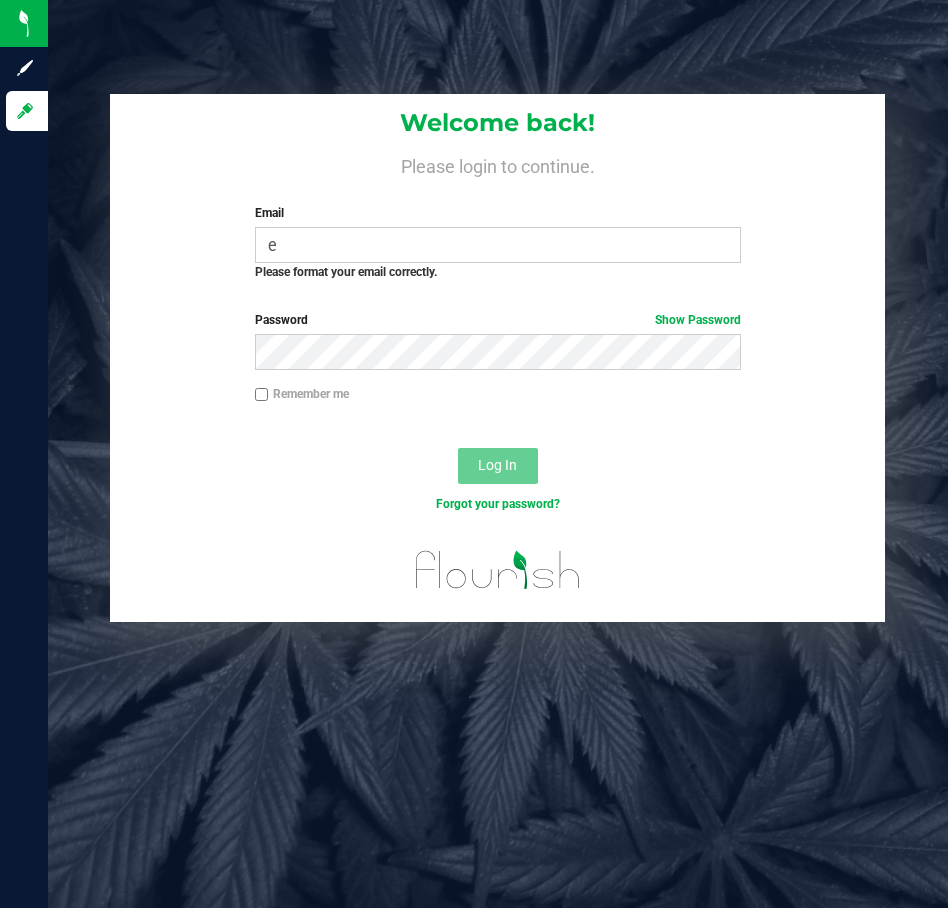 scroll, scrollTop: 0, scrollLeft: 0, axis: both 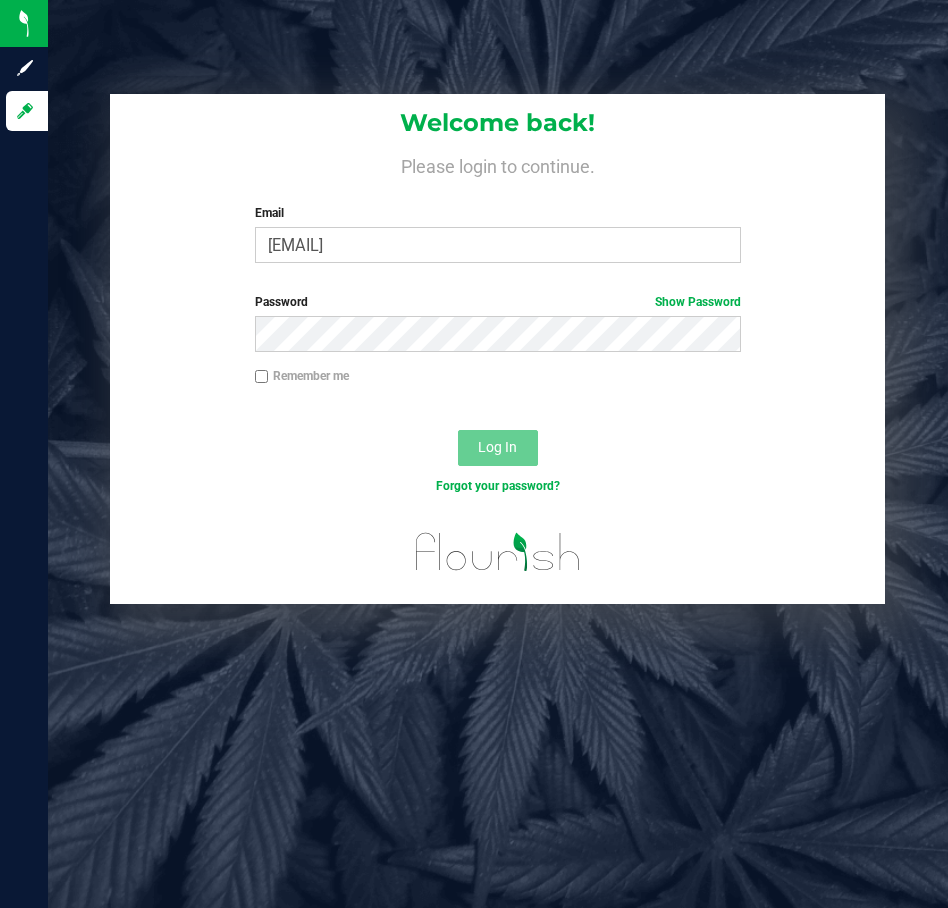 type on "[EMAIL]" 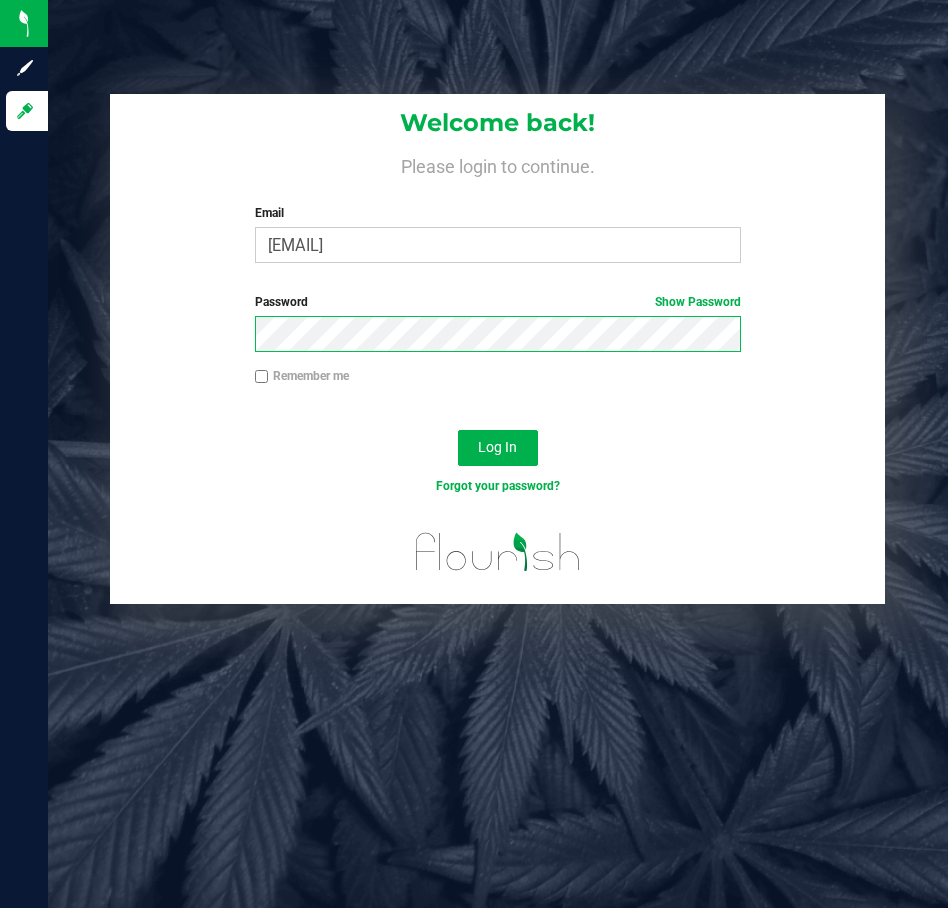 click on "Log In" at bounding box center (498, 448) 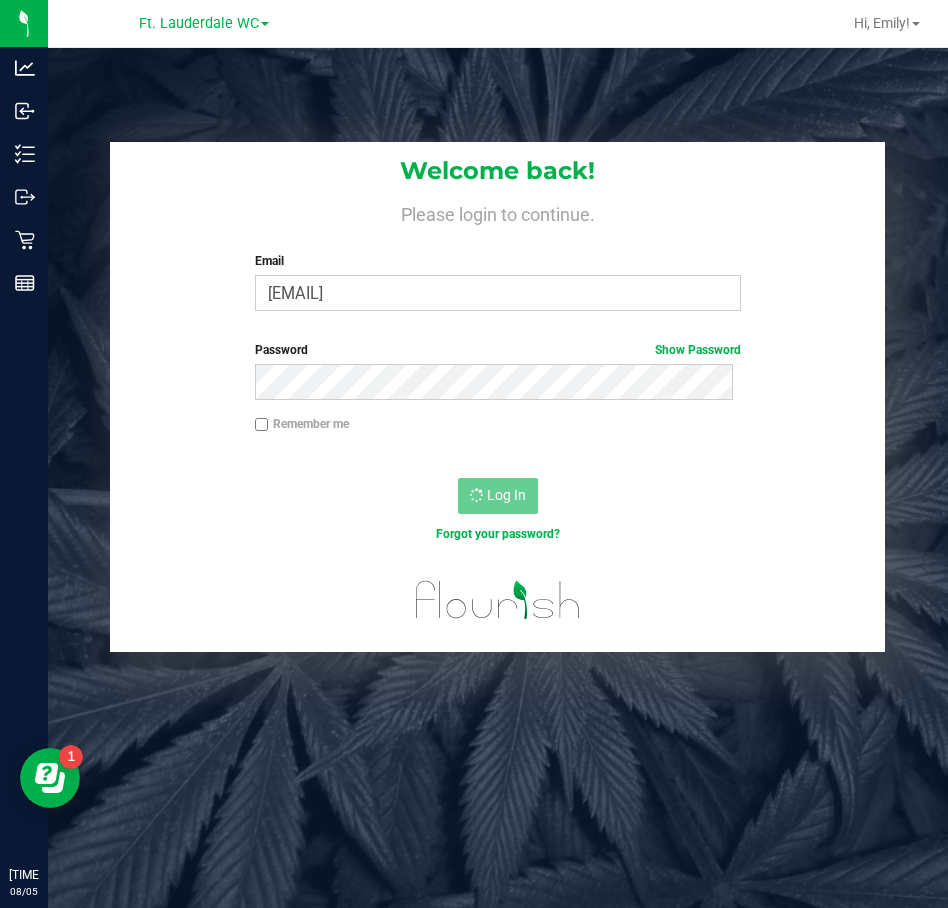 scroll, scrollTop: 0, scrollLeft: 0, axis: both 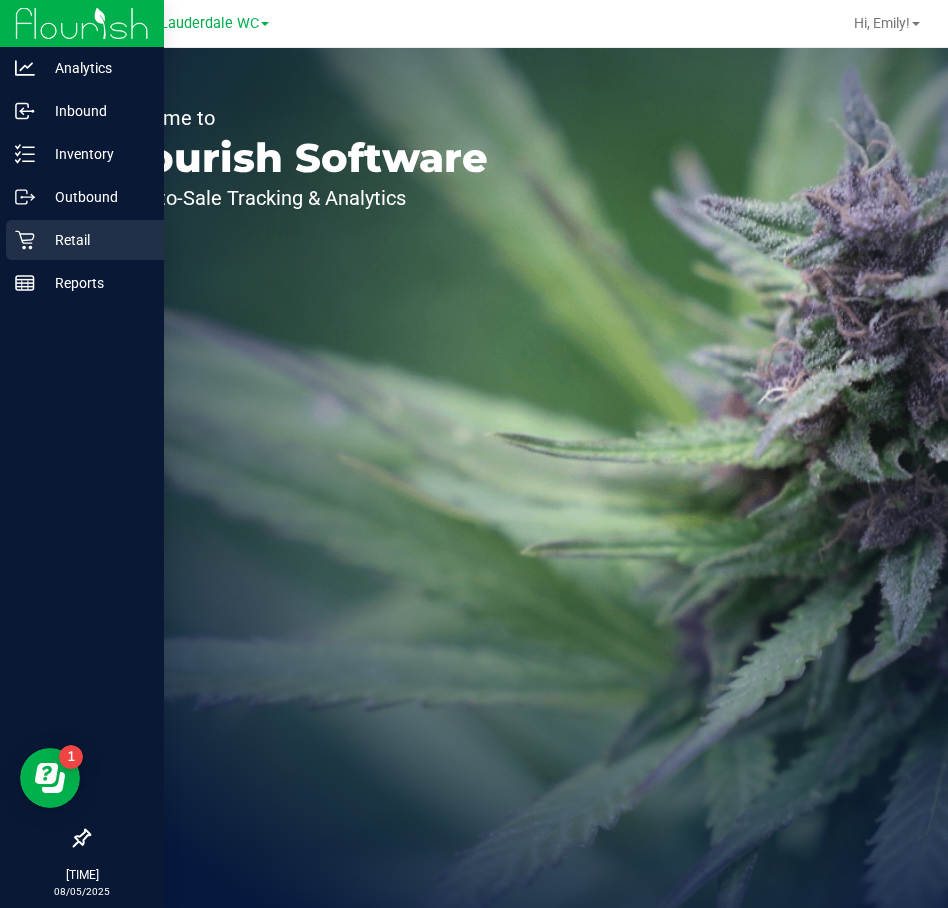 click 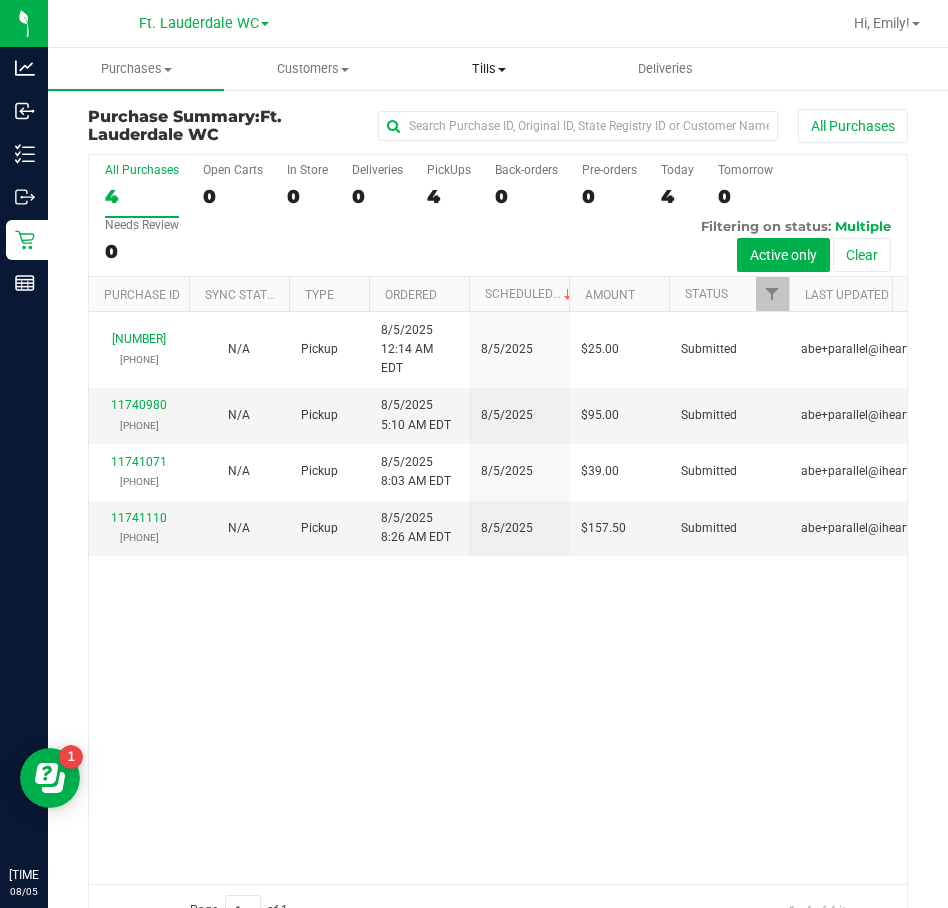 click on "Tills
Manage tills
Reconcile e-payments" at bounding box center [489, 69] 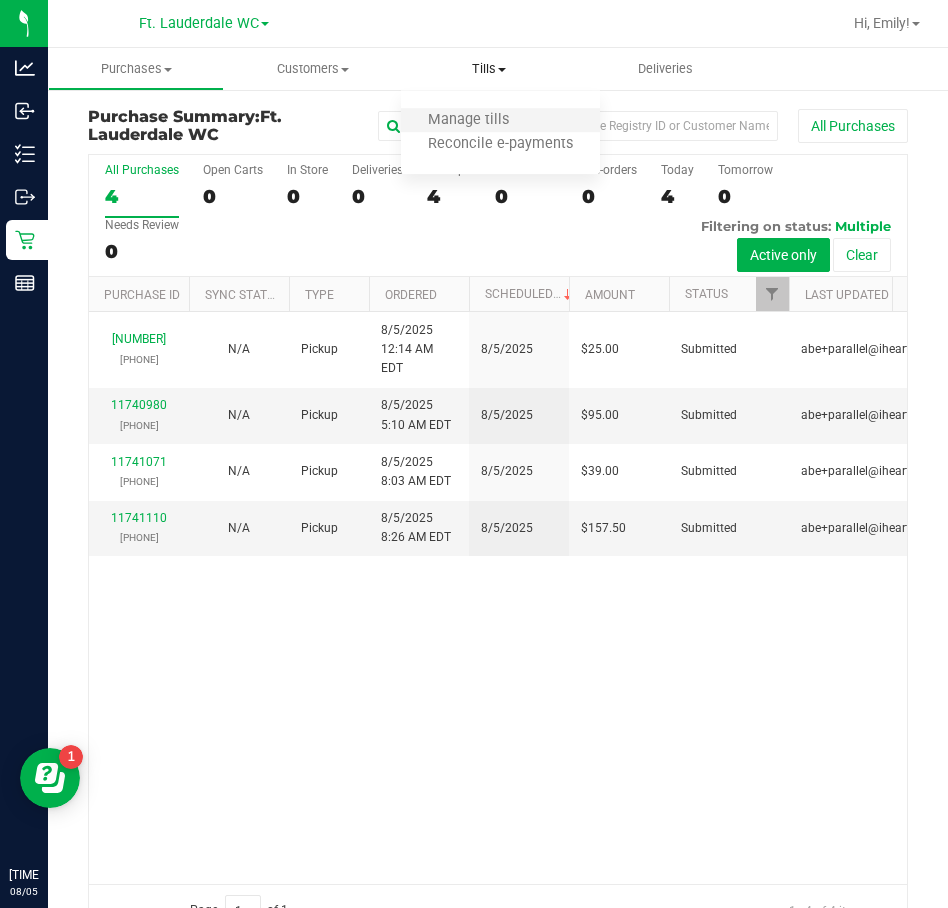 click on "Manage tills" at bounding box center [500, 121] 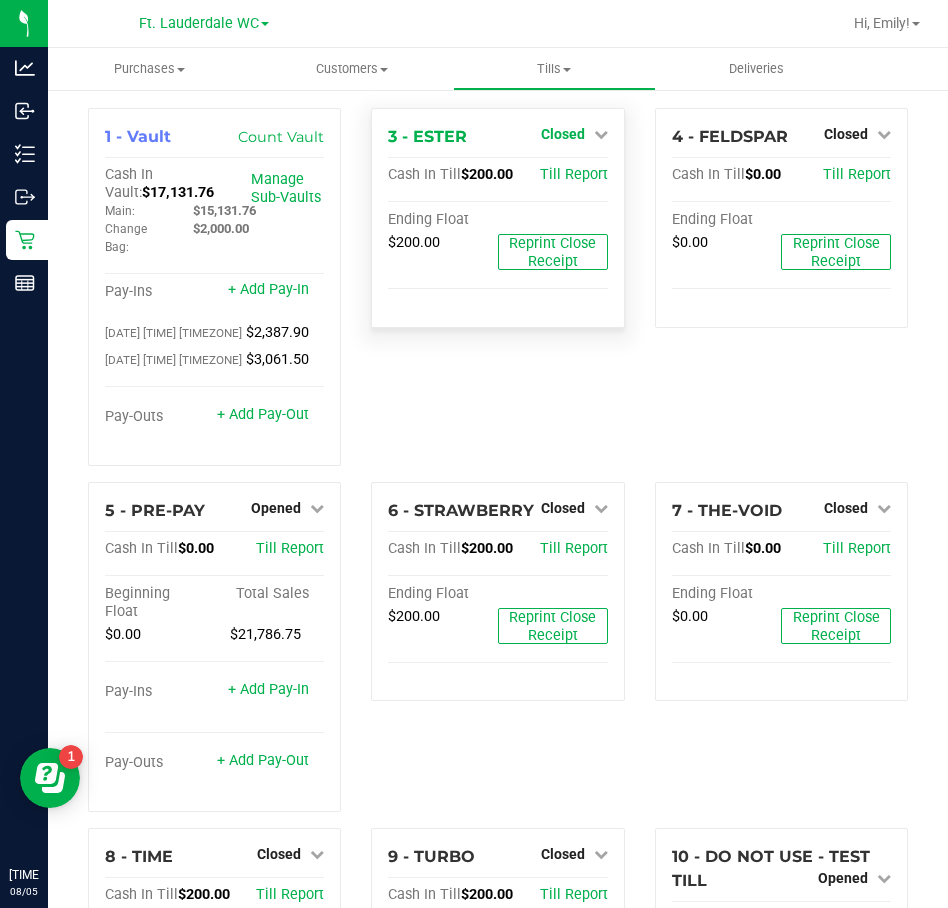 click on "Closed" at bounding box center [563, 134] 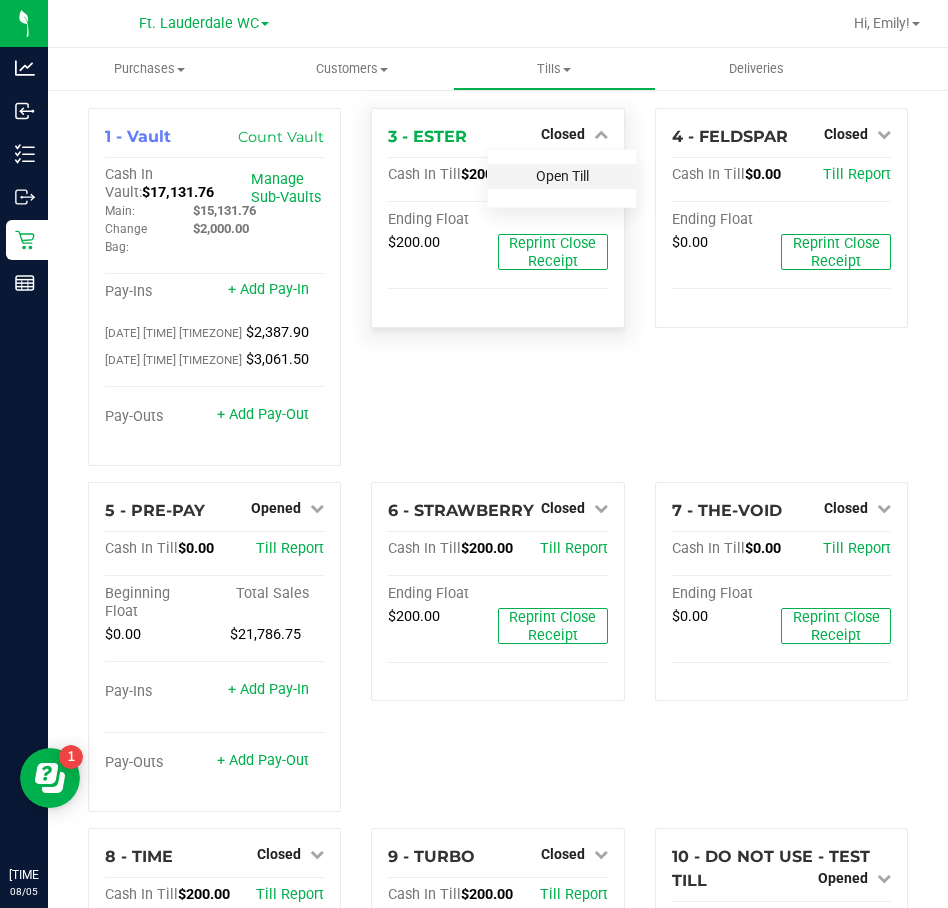 click on "Open Till" at bounding box center (562, 176) 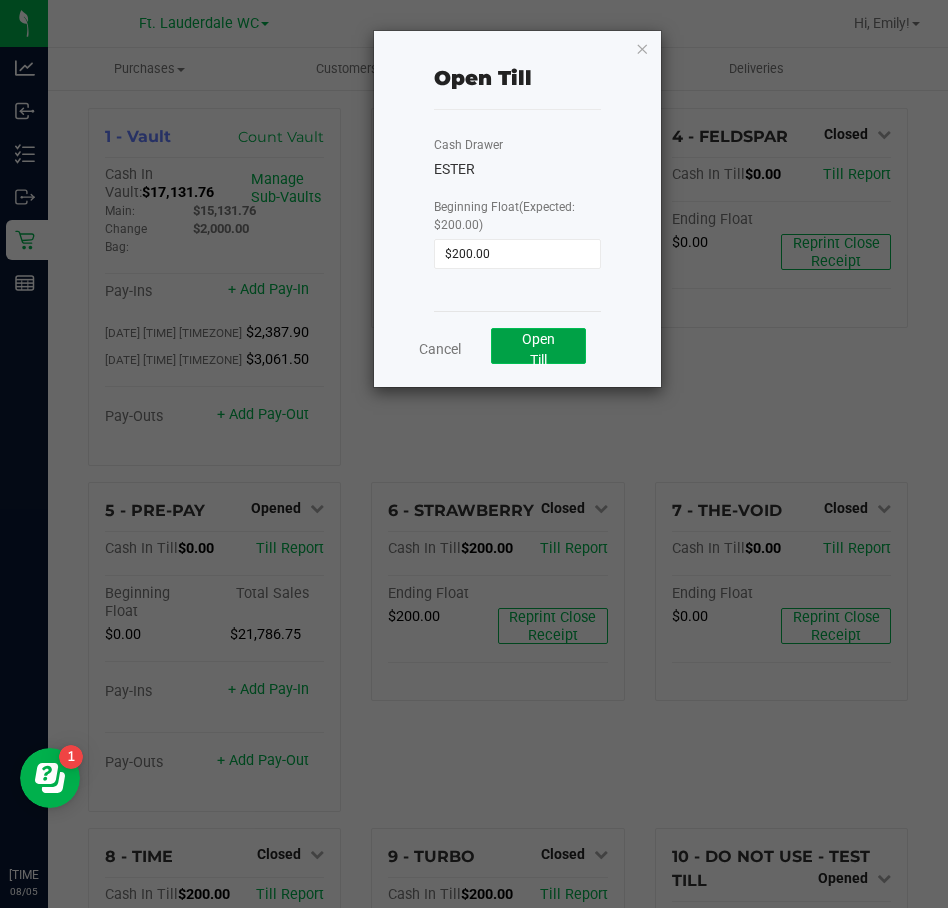 click on "Open Till" 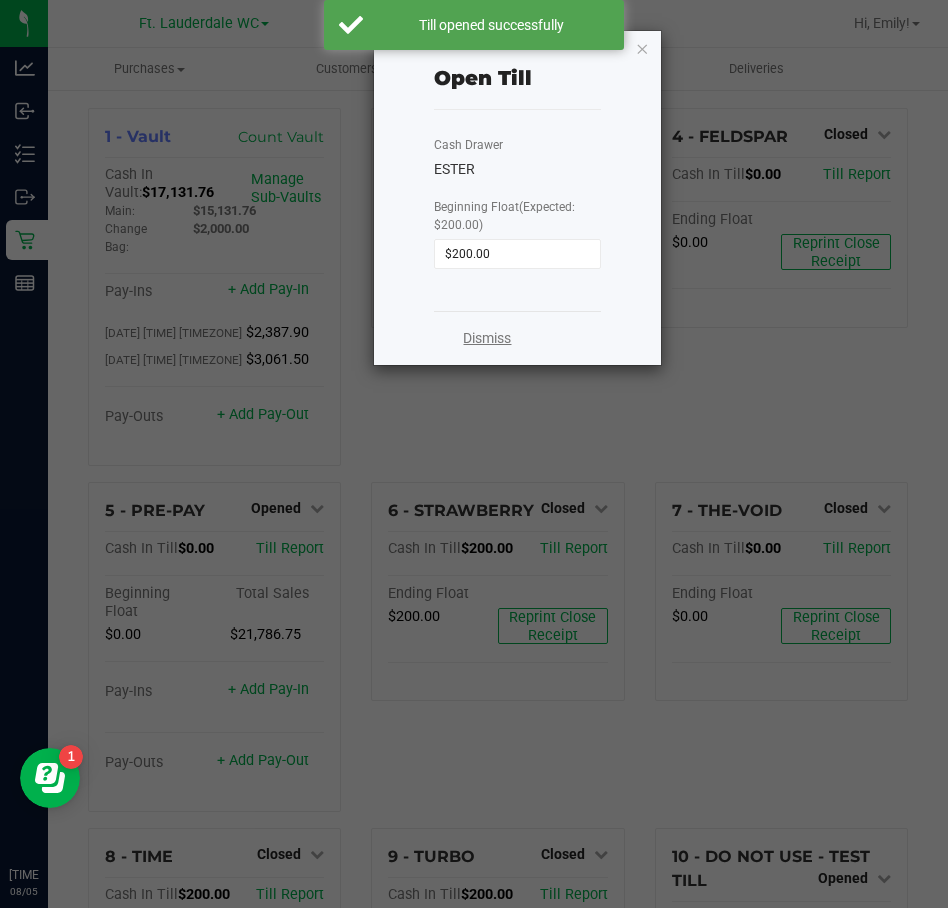 click on "Dismiss" 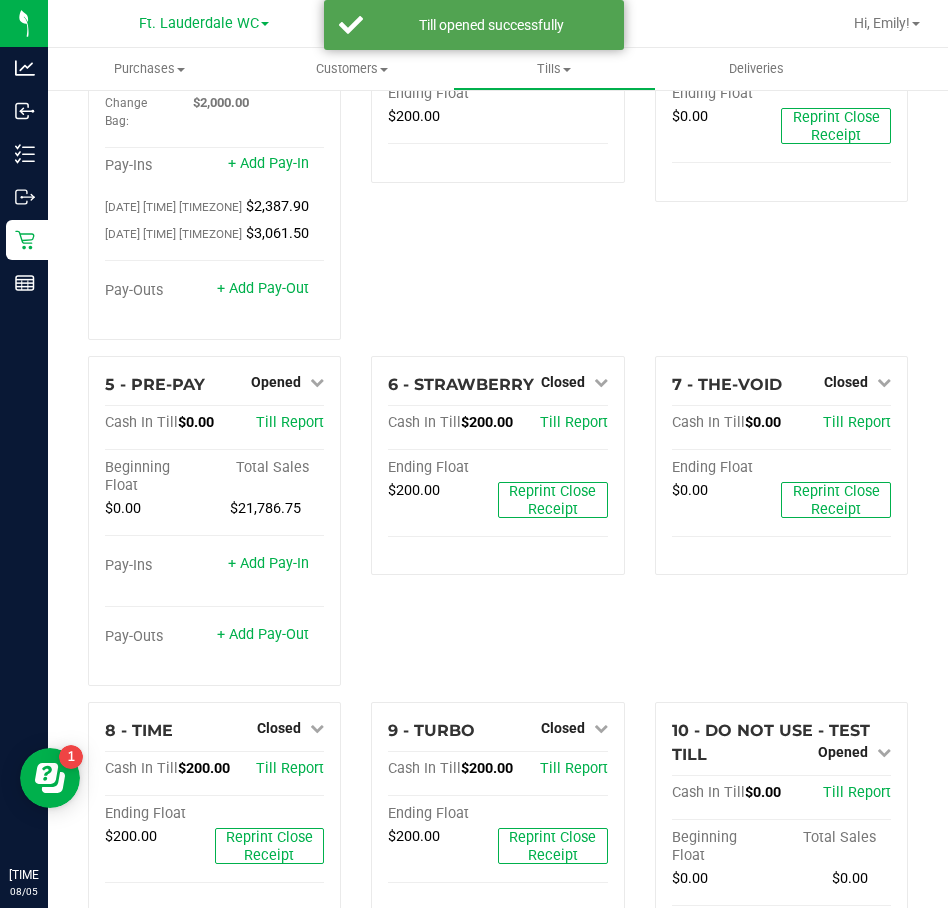 scroll, scrollTop: 200, scrollLeft: 0, axis: vertical 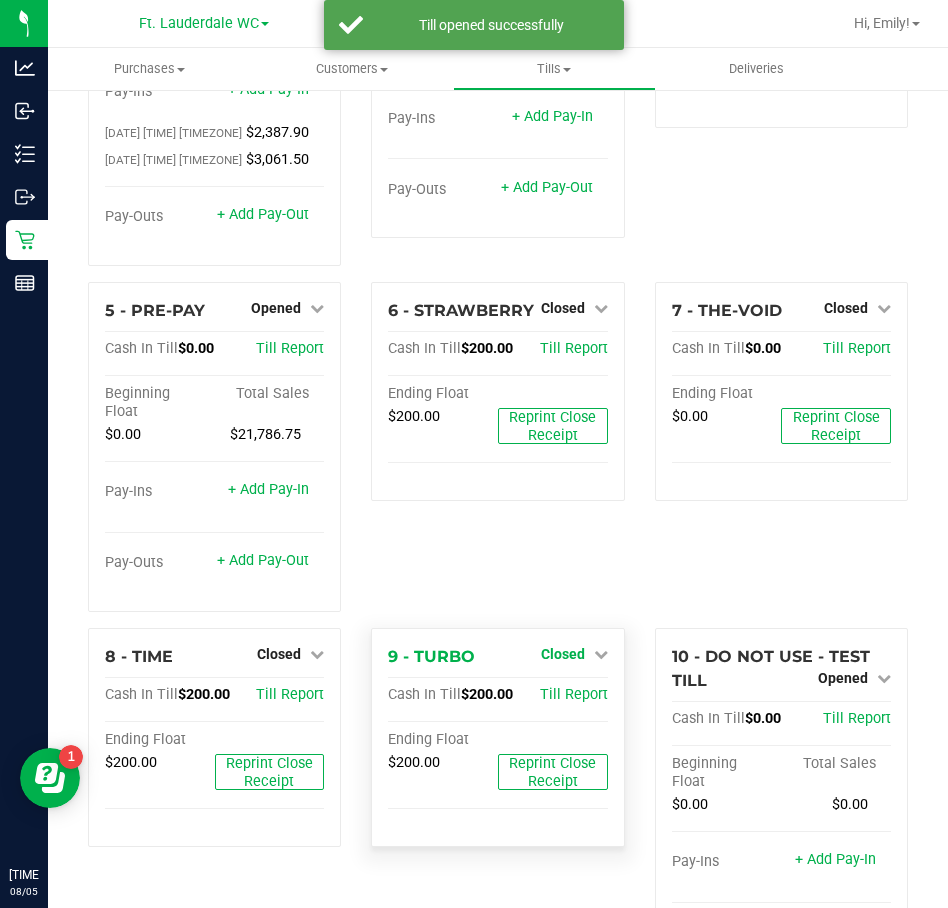 click on "Closed" at bounding box center (563, 654) 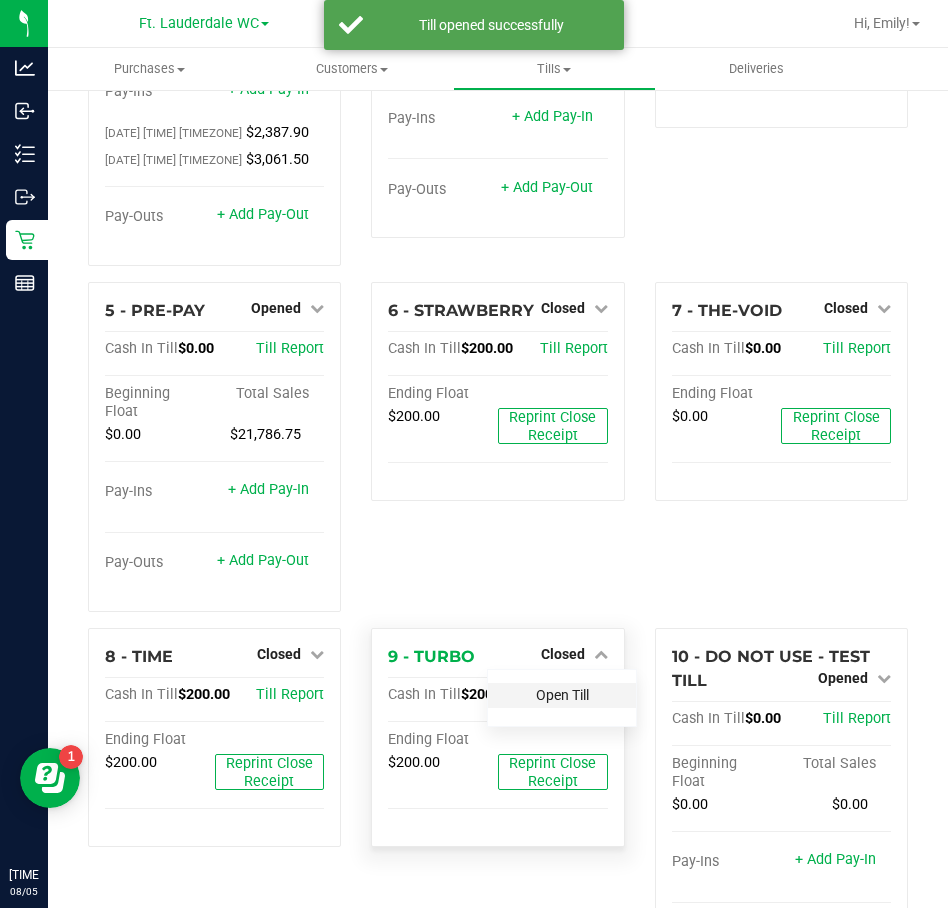 click on "Open Till" at bounding box center [562, 695] 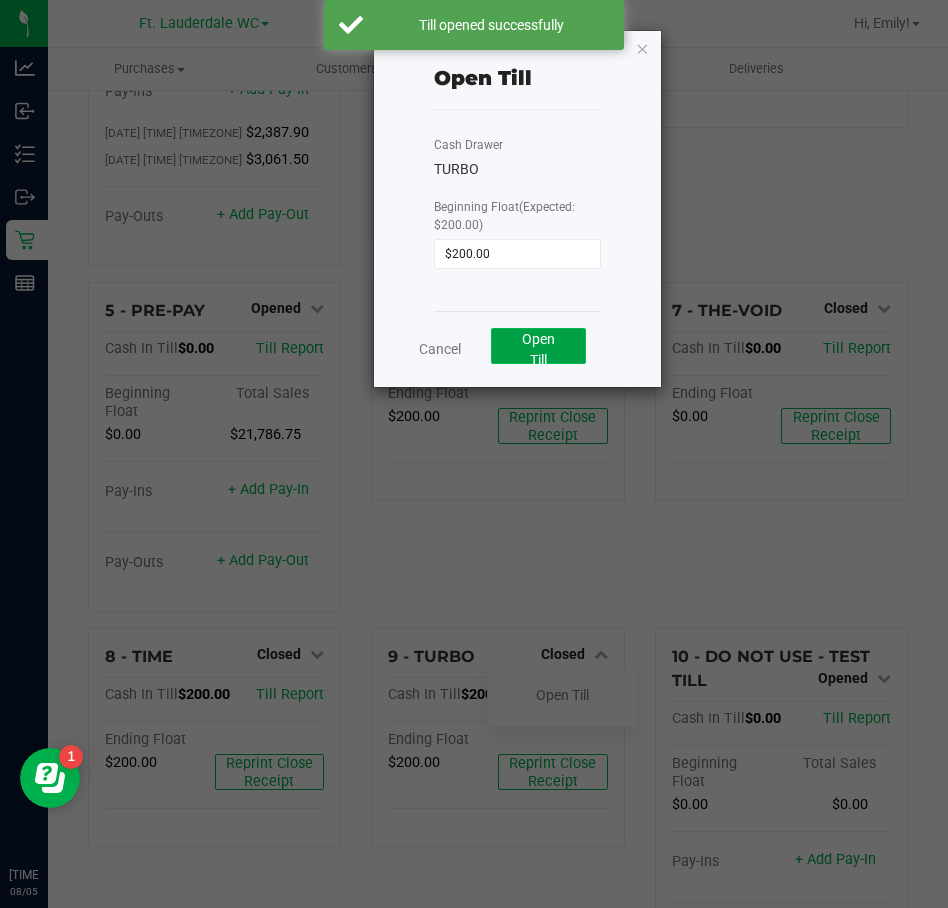 click on "Open Till" 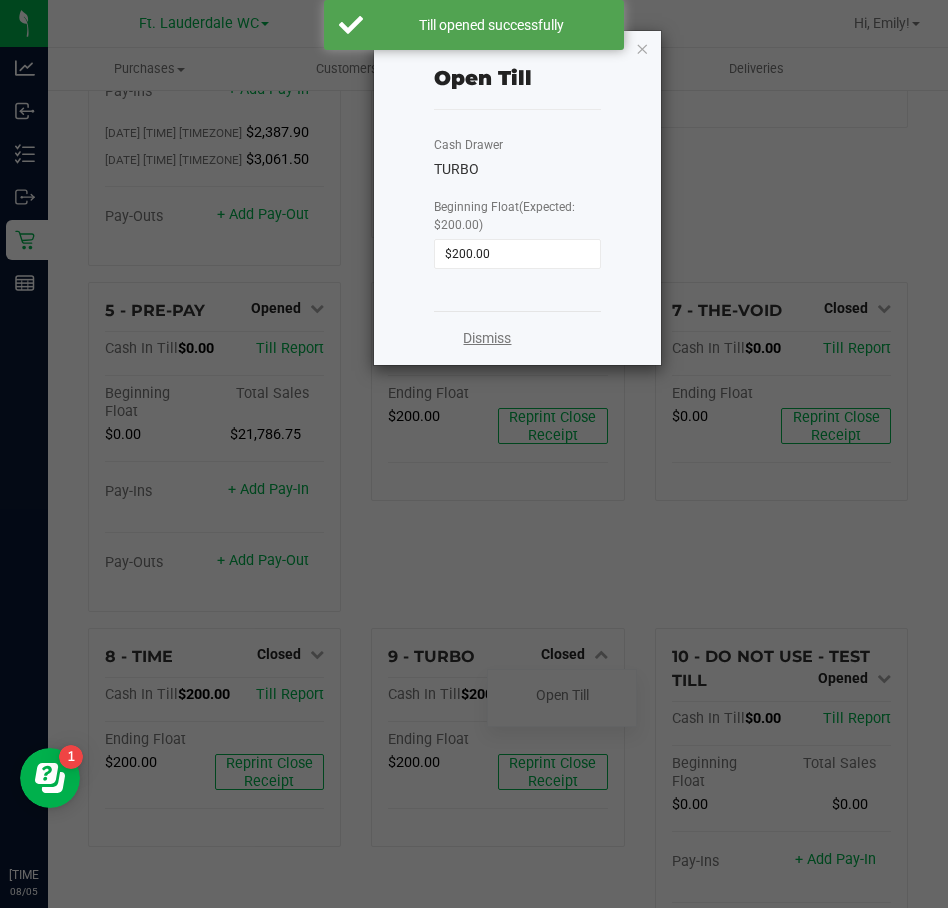 click on "Dismiss" 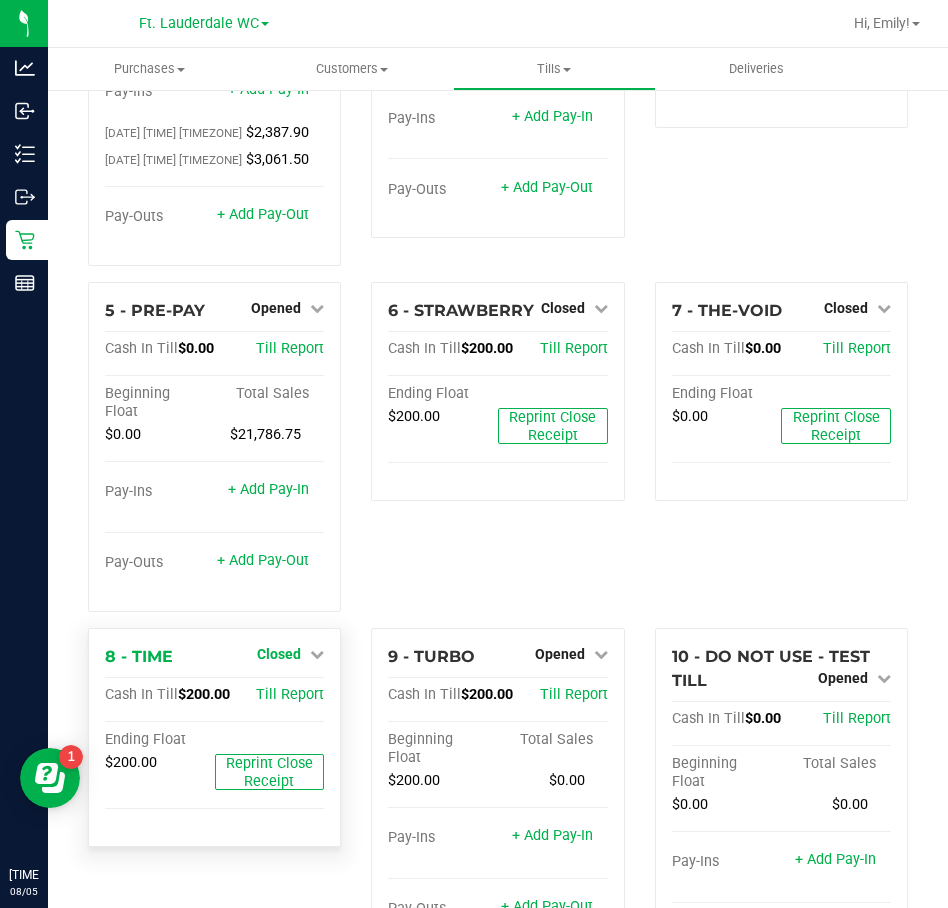 click on "Closed" at bounding box center (279, 654) 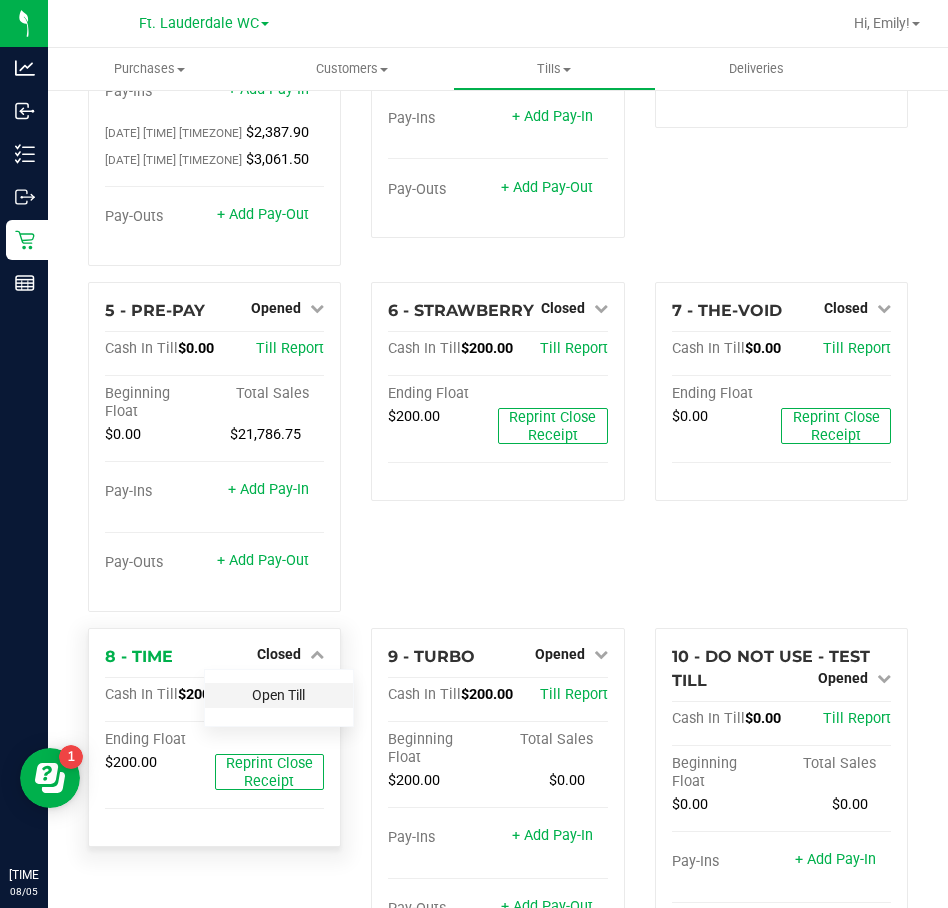 click on "Open Till" at bounding box center (278, 695) 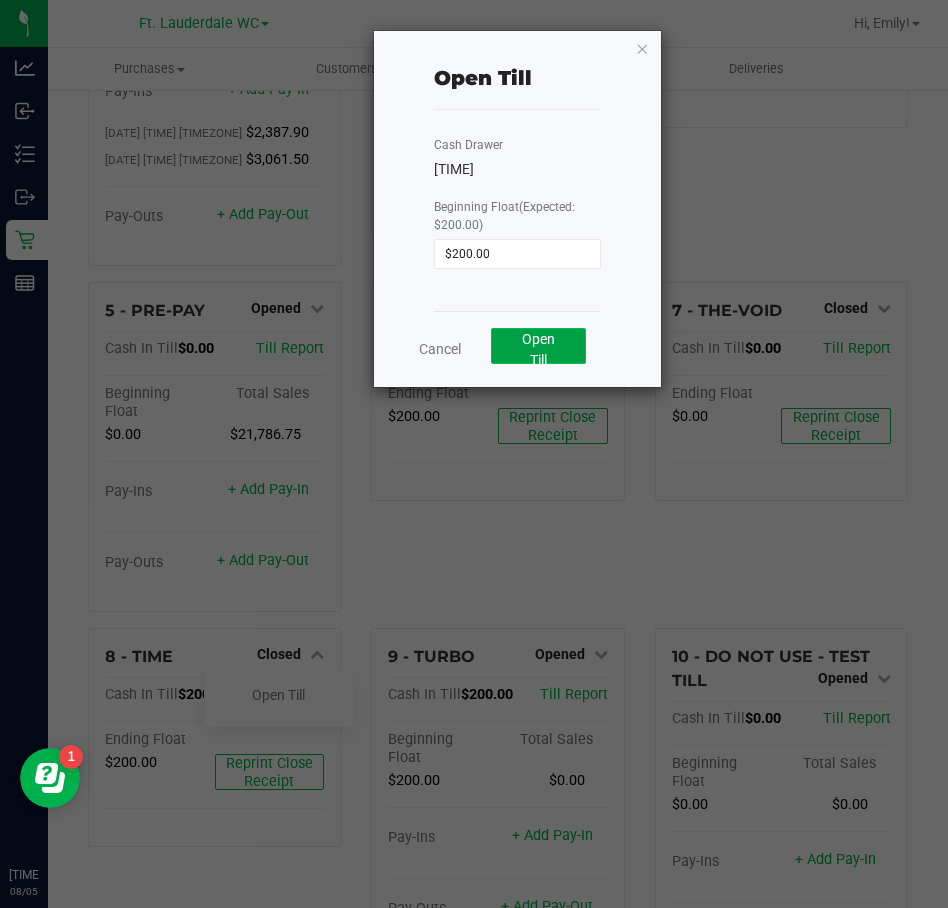 click on "Open Till" 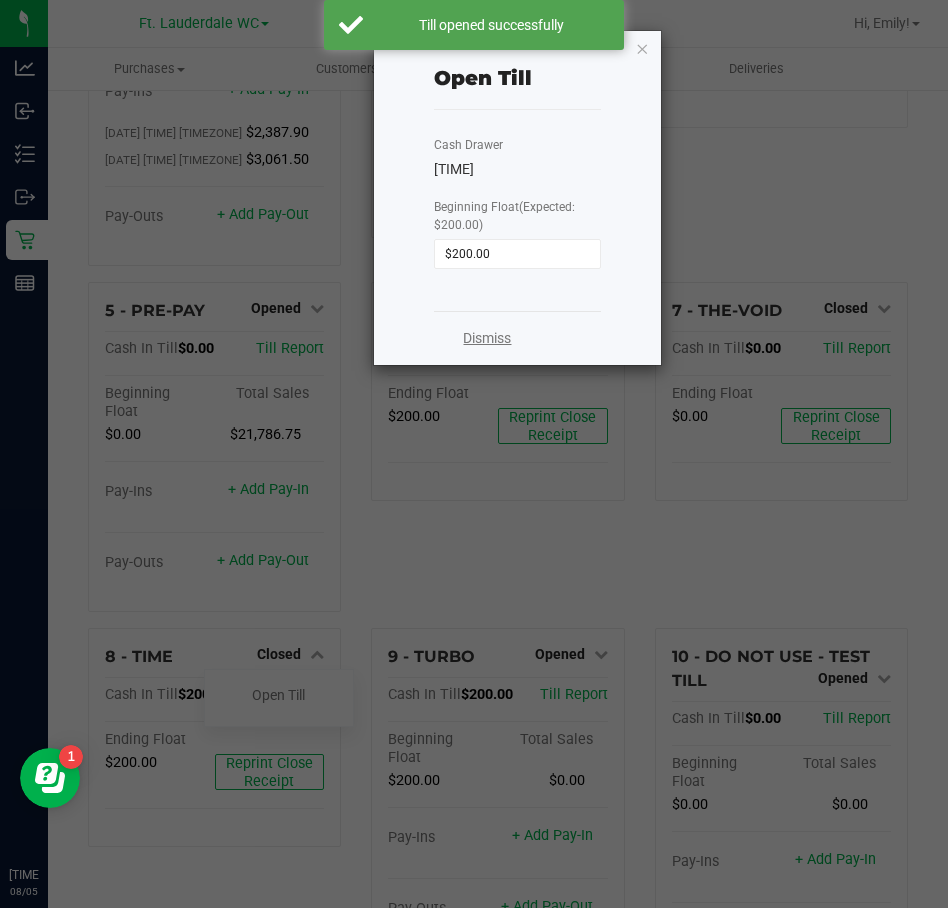 click on "Dismiss" 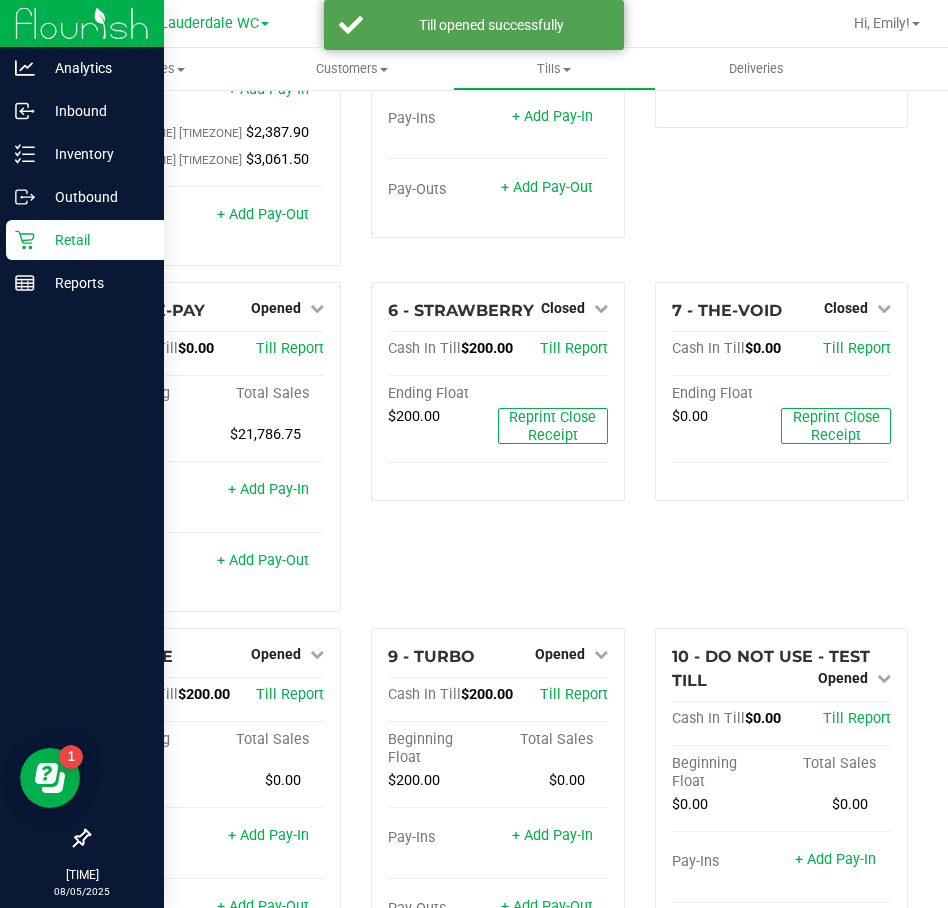 click on "Retail" at bounding box center (85, 240) 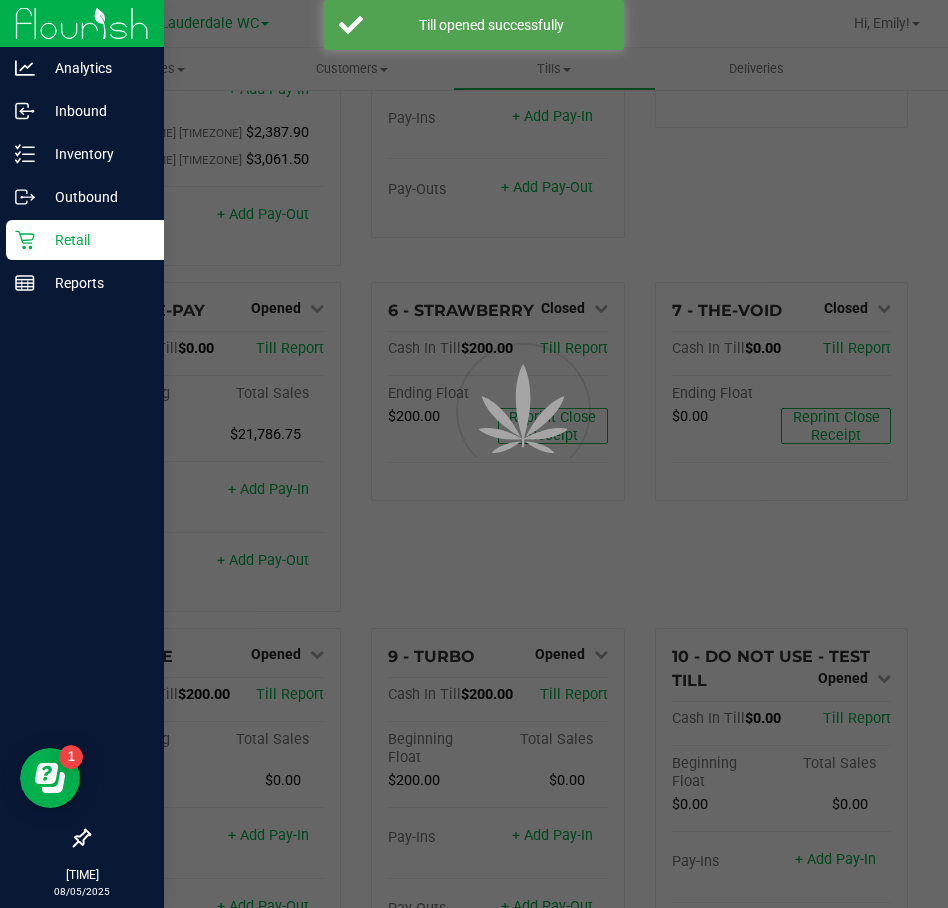 scroll, scrollTop: 0, scrollLeft: 0, axis: both 